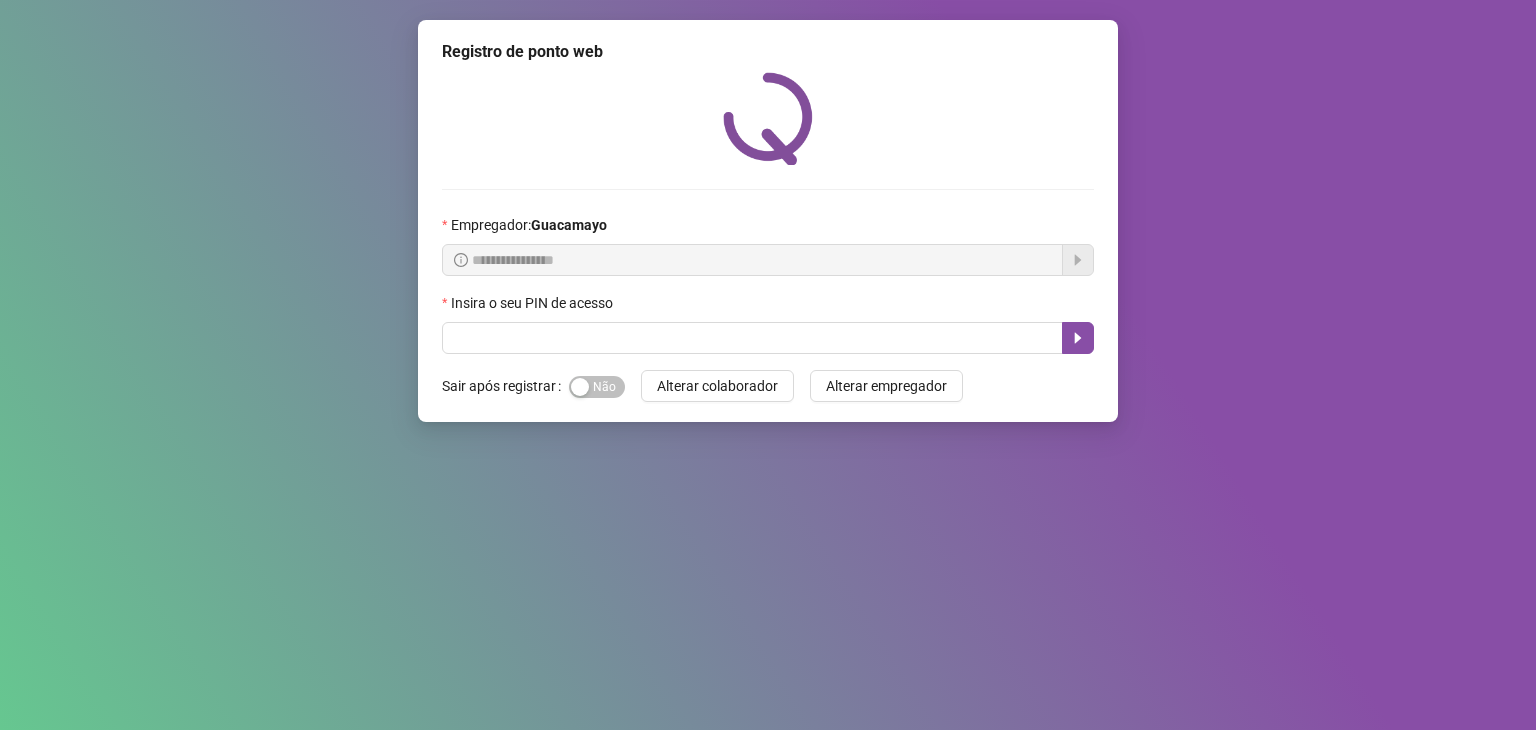 scroll, scrollTop: 0, scrollLeft: 0, axis: both 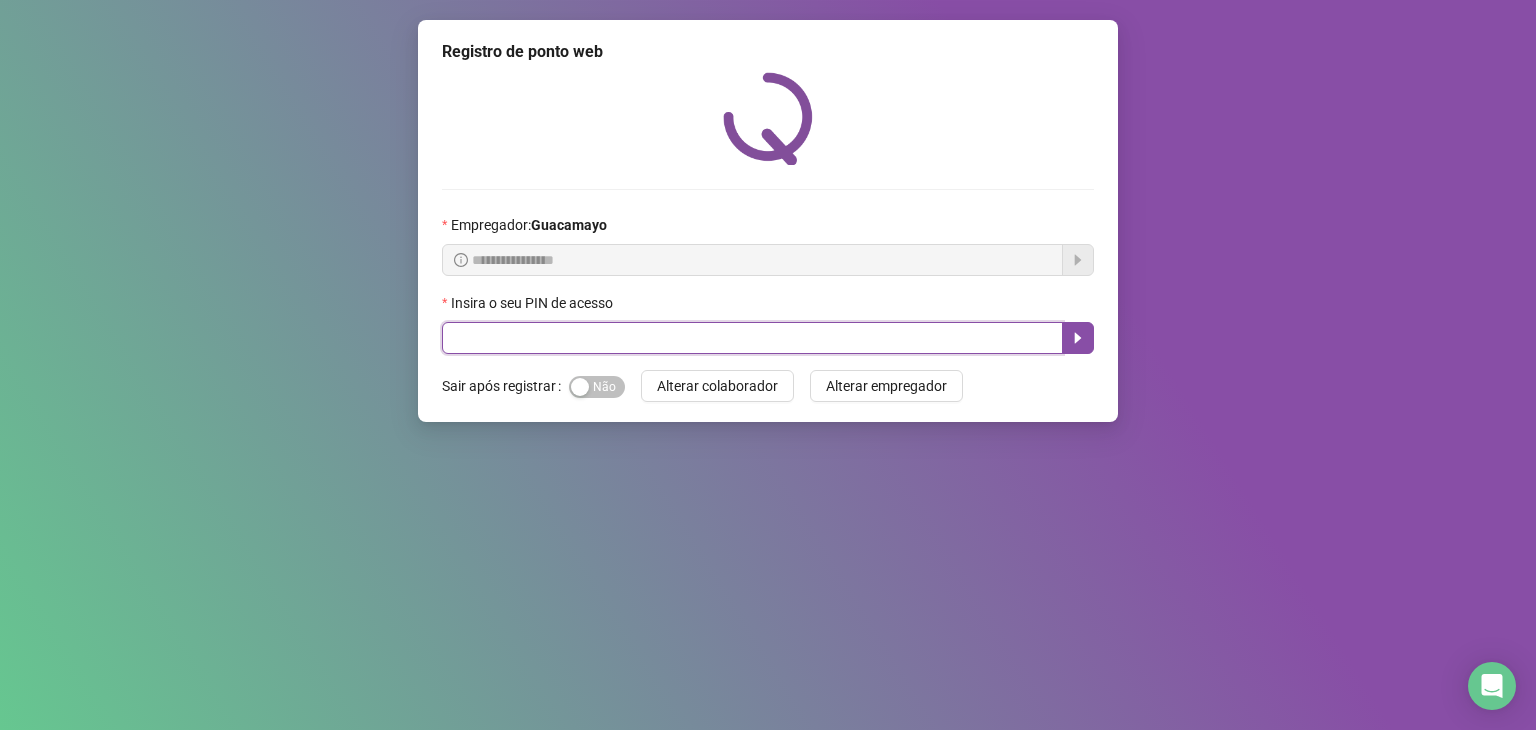 click at bounding box center (752, 338) 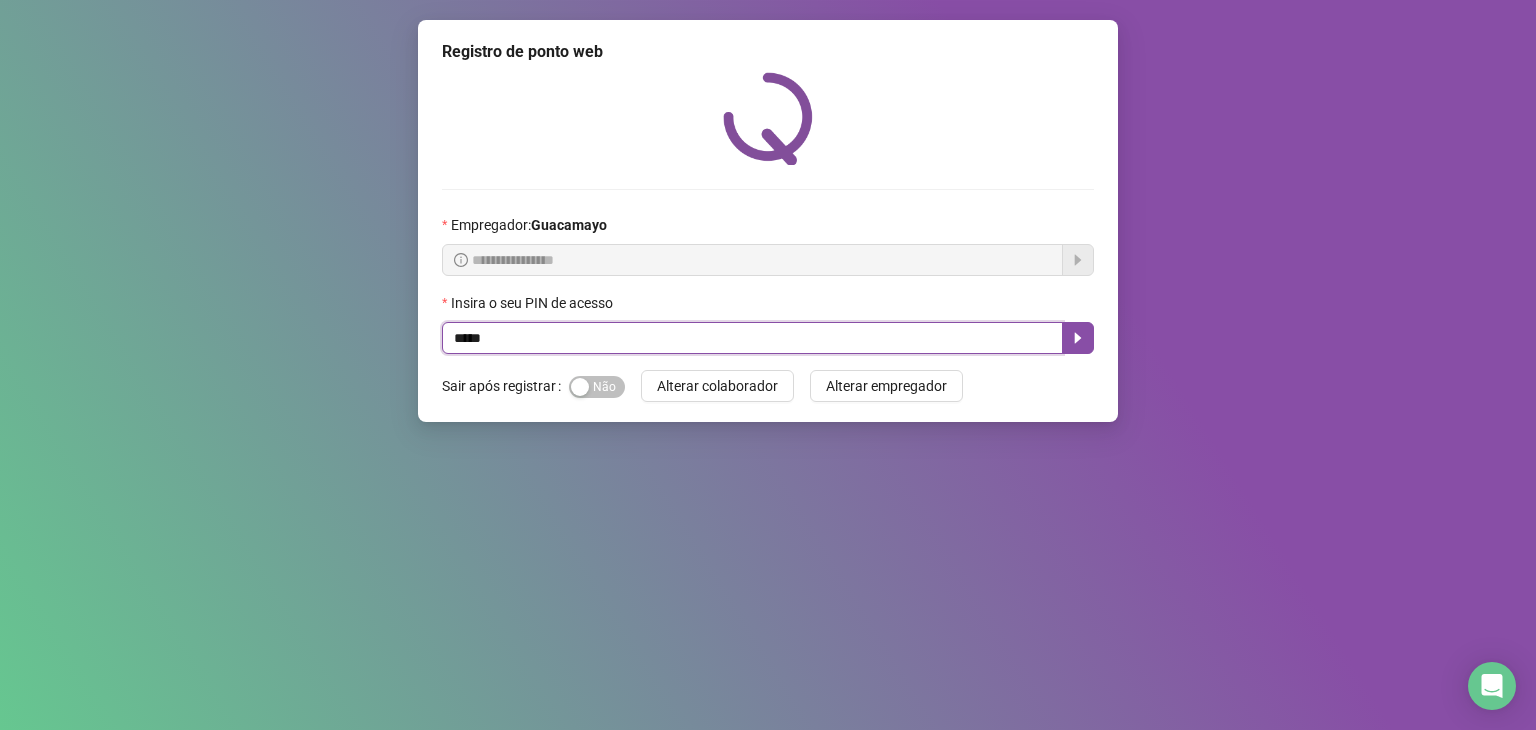 type on "*****" 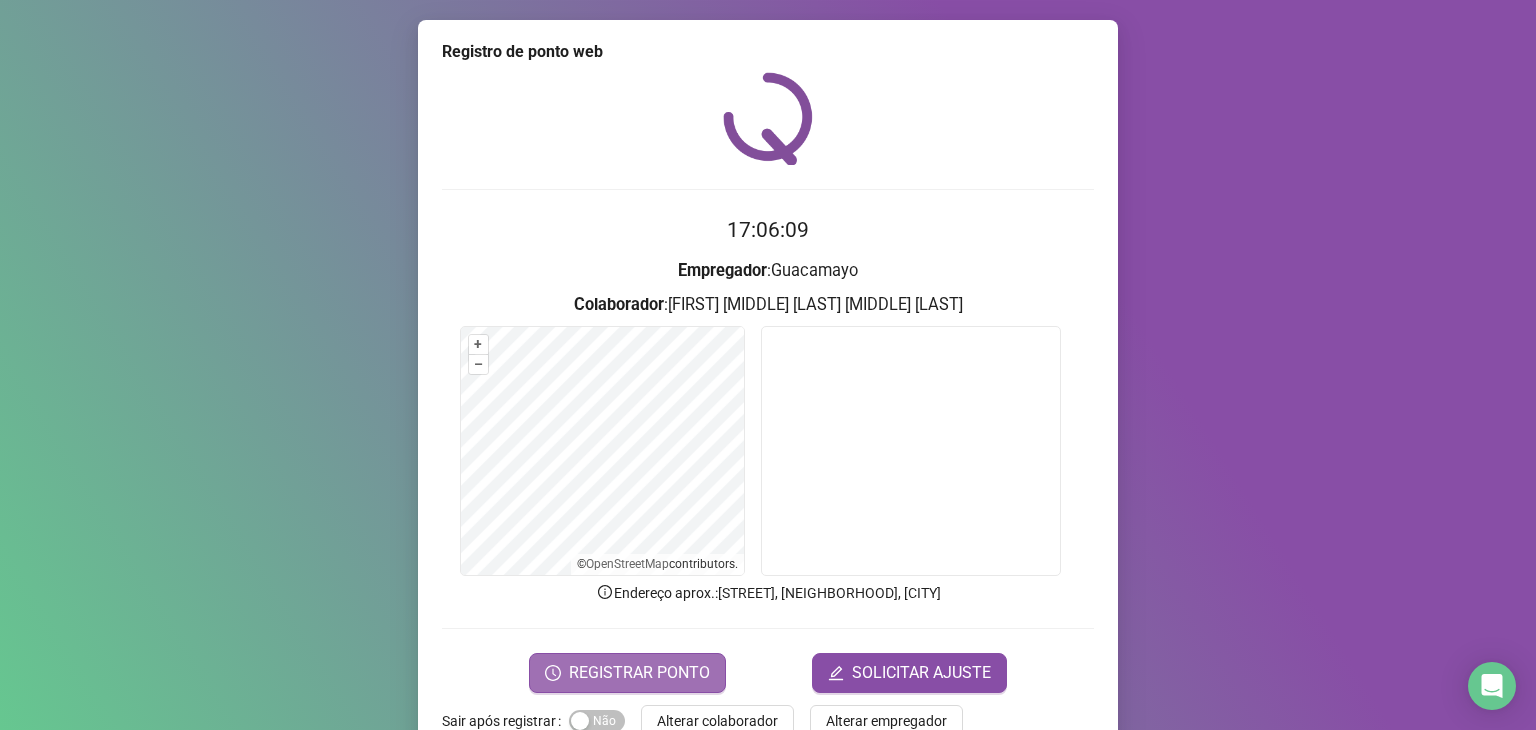 click on "REGISTRAR PONTO" at bounding box center [639, 673] 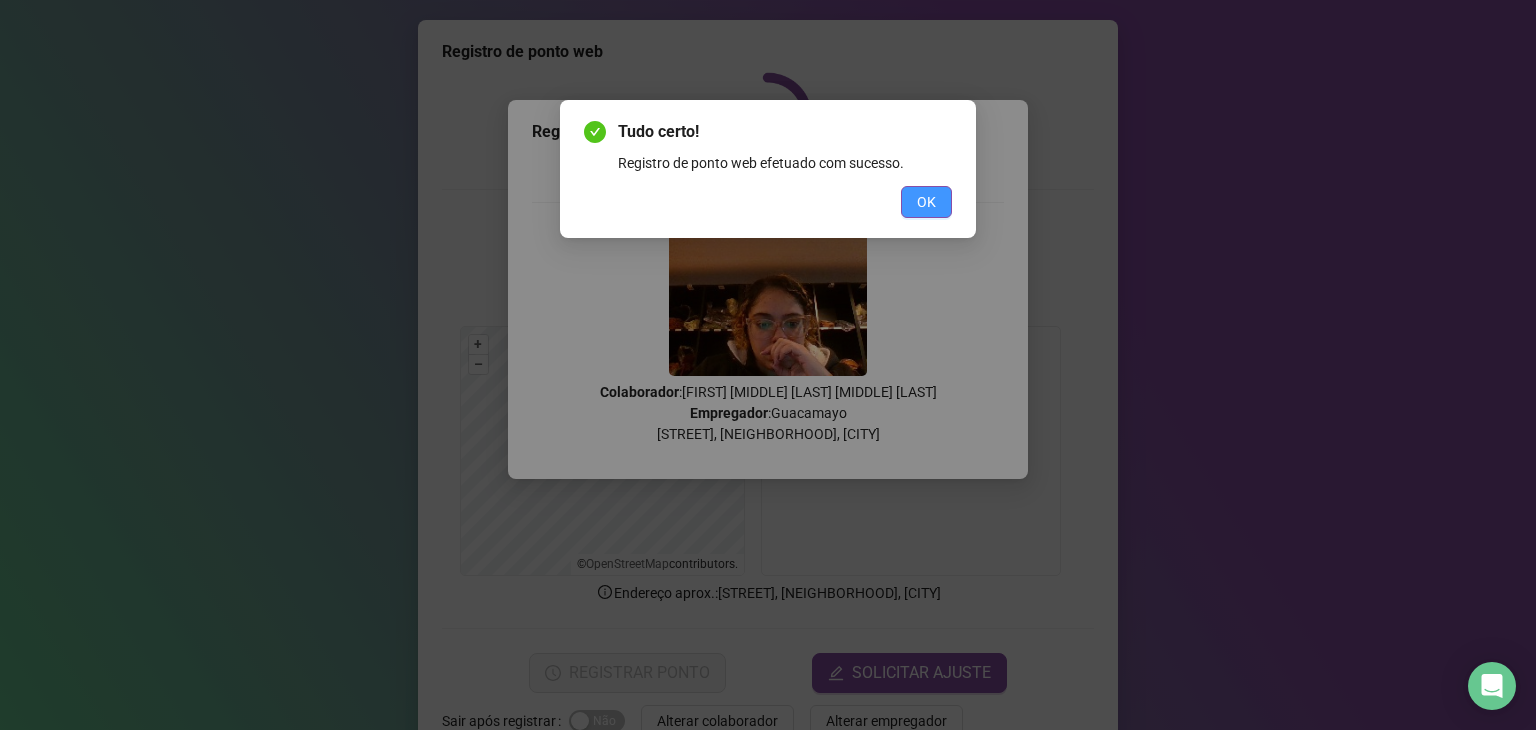 click on "OK" at bounding box center [926, 202] 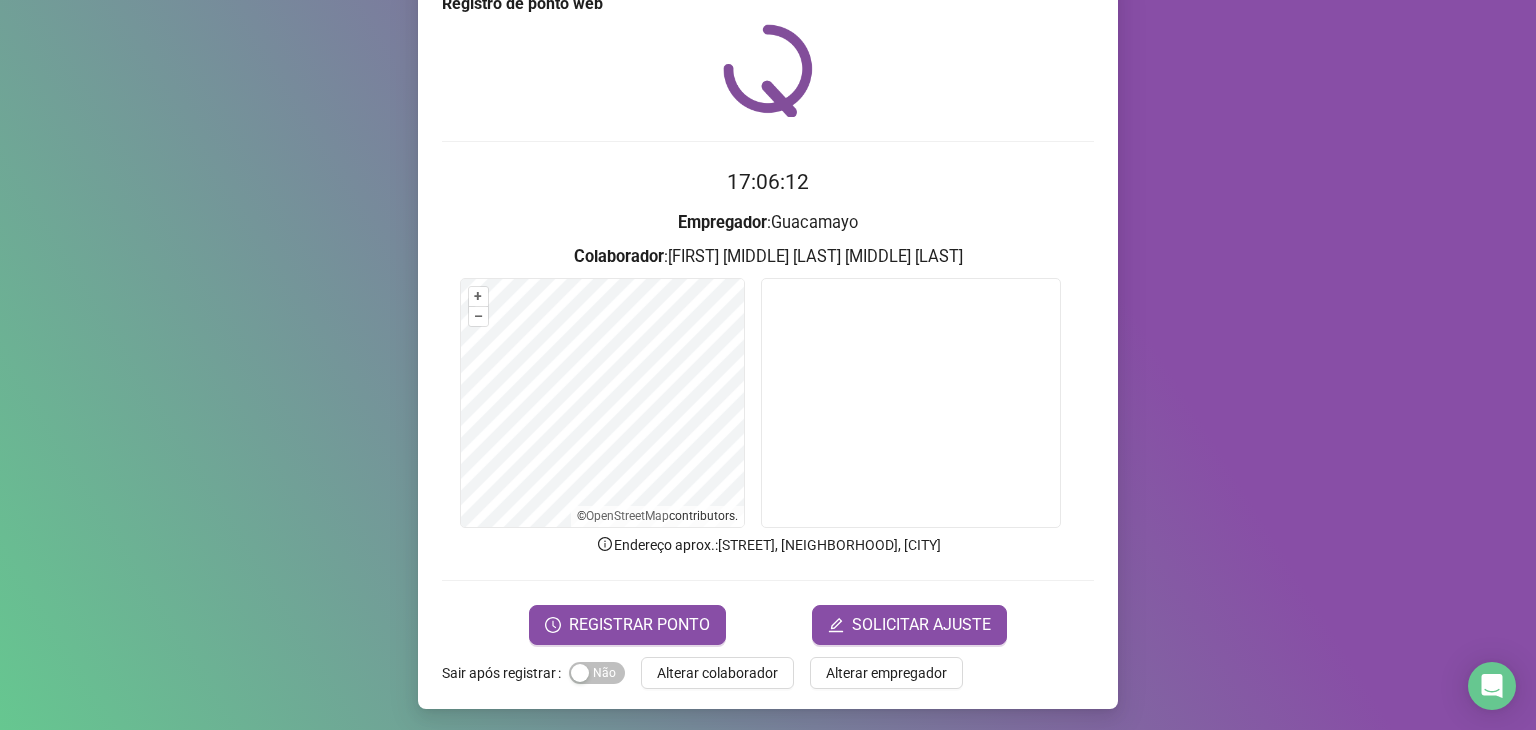 scroll, scrollTop: 49, scrollLeft: 0, axis: vertical 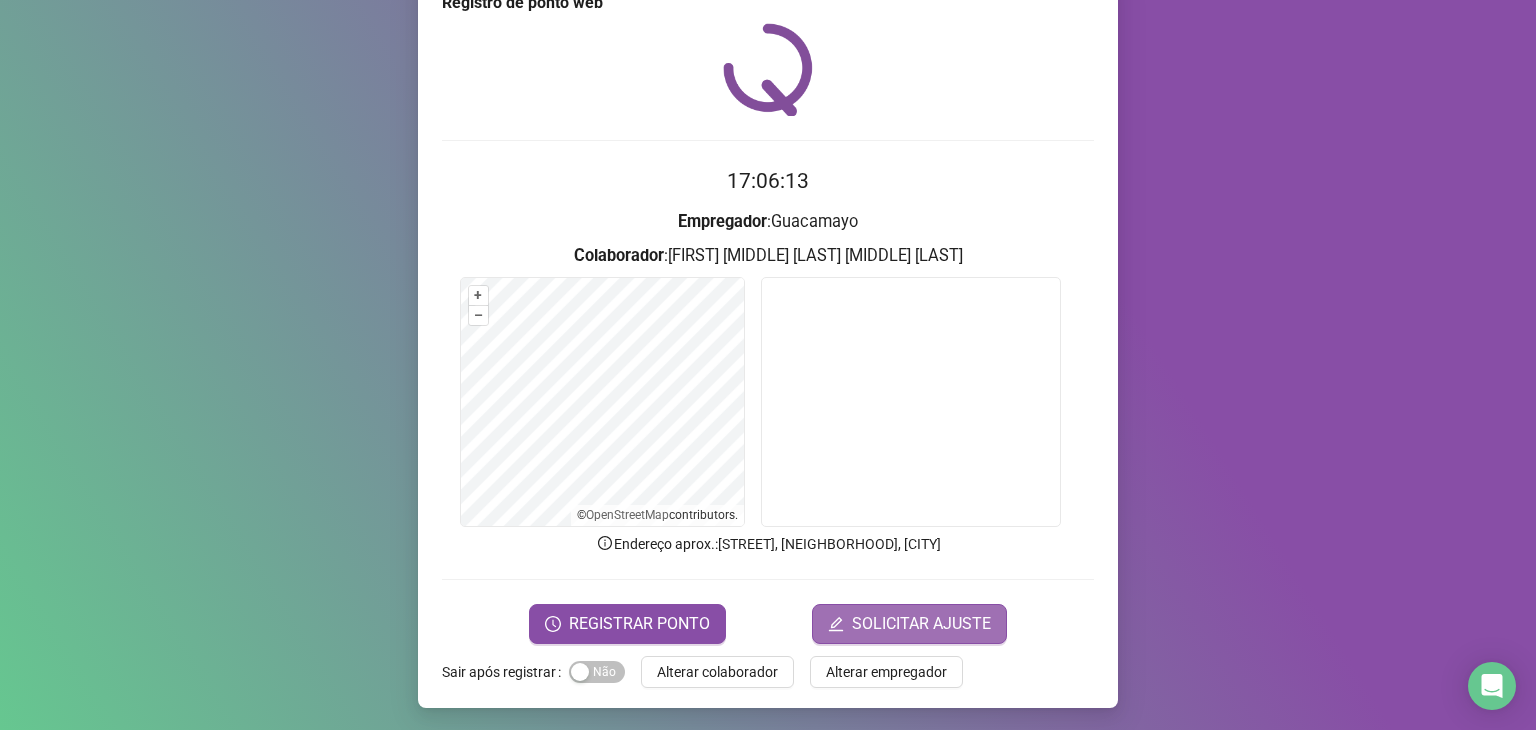 click on "SOLICITAR AJUSTE" at bounding box center [921, 624] 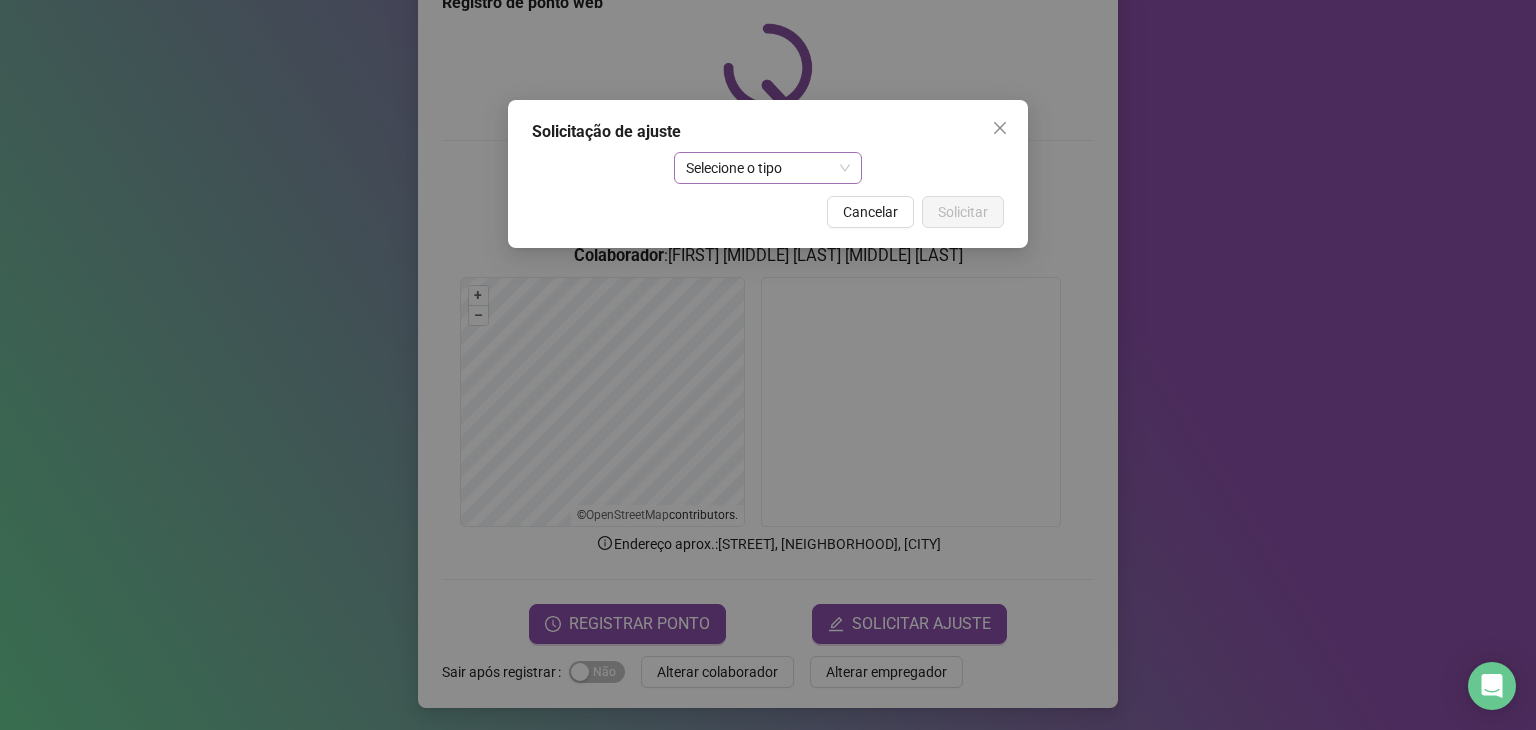 click on "Selecione o tipo" at bounding box center [768, 168] 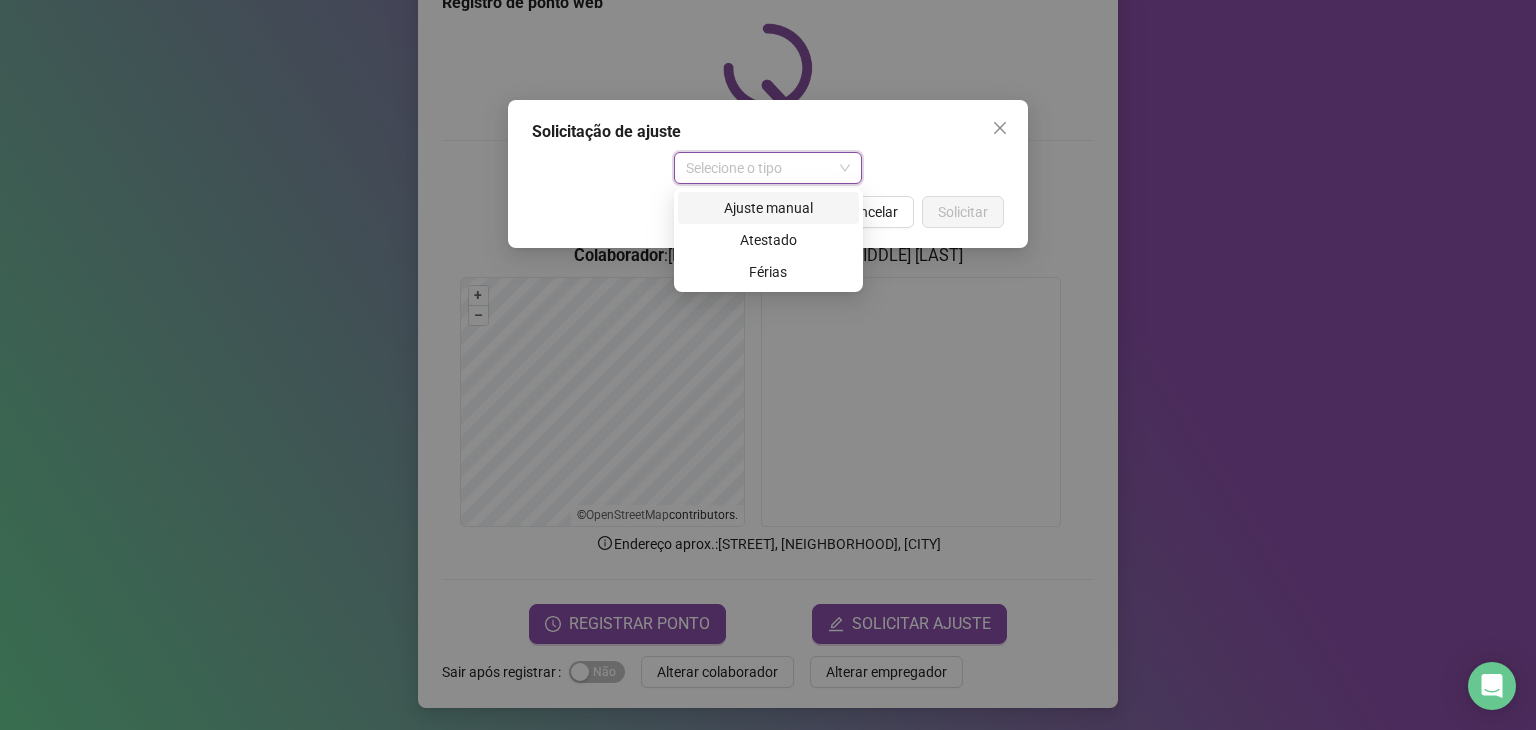 click on "Ajuste manual" at bounding box center (768, 208) 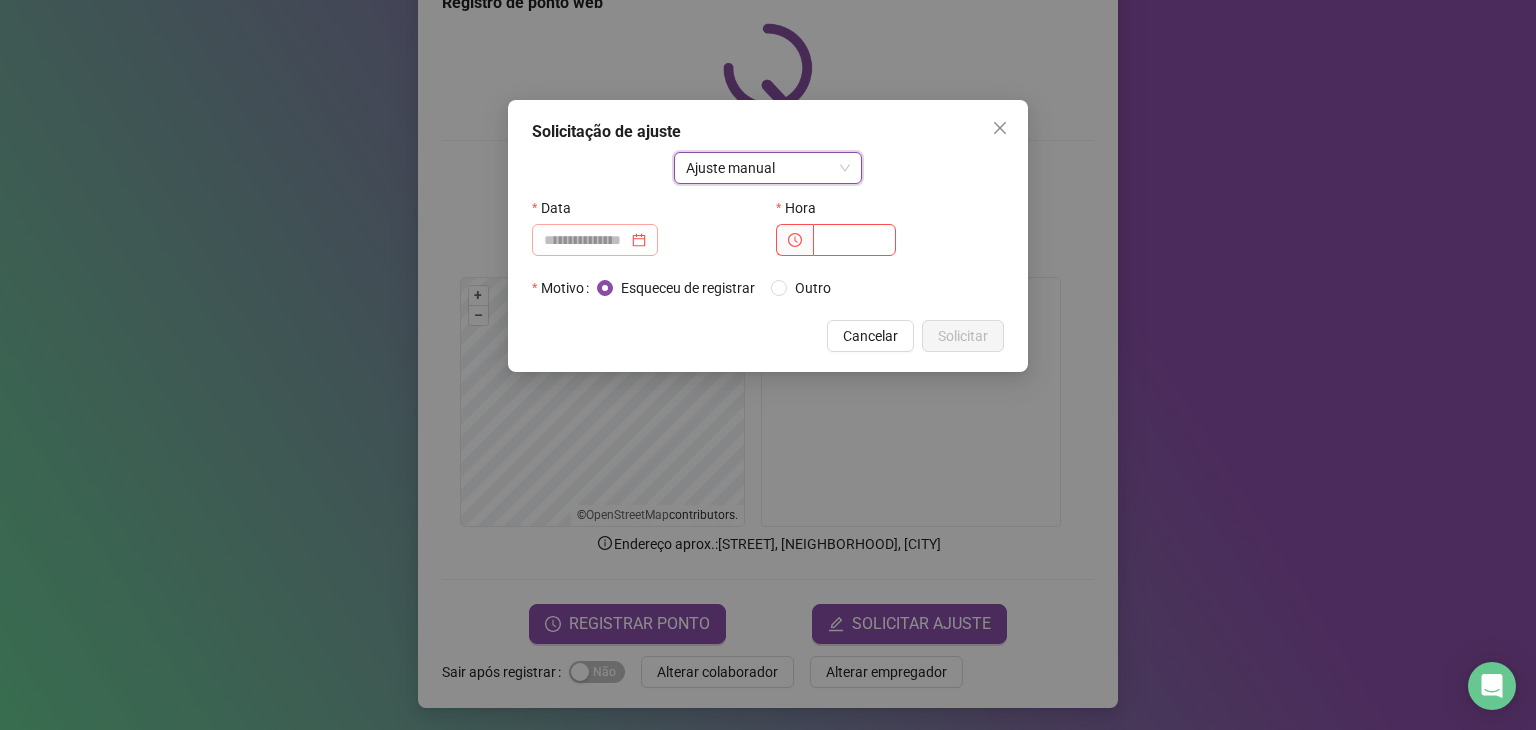 click at bounding box center [595, 240] 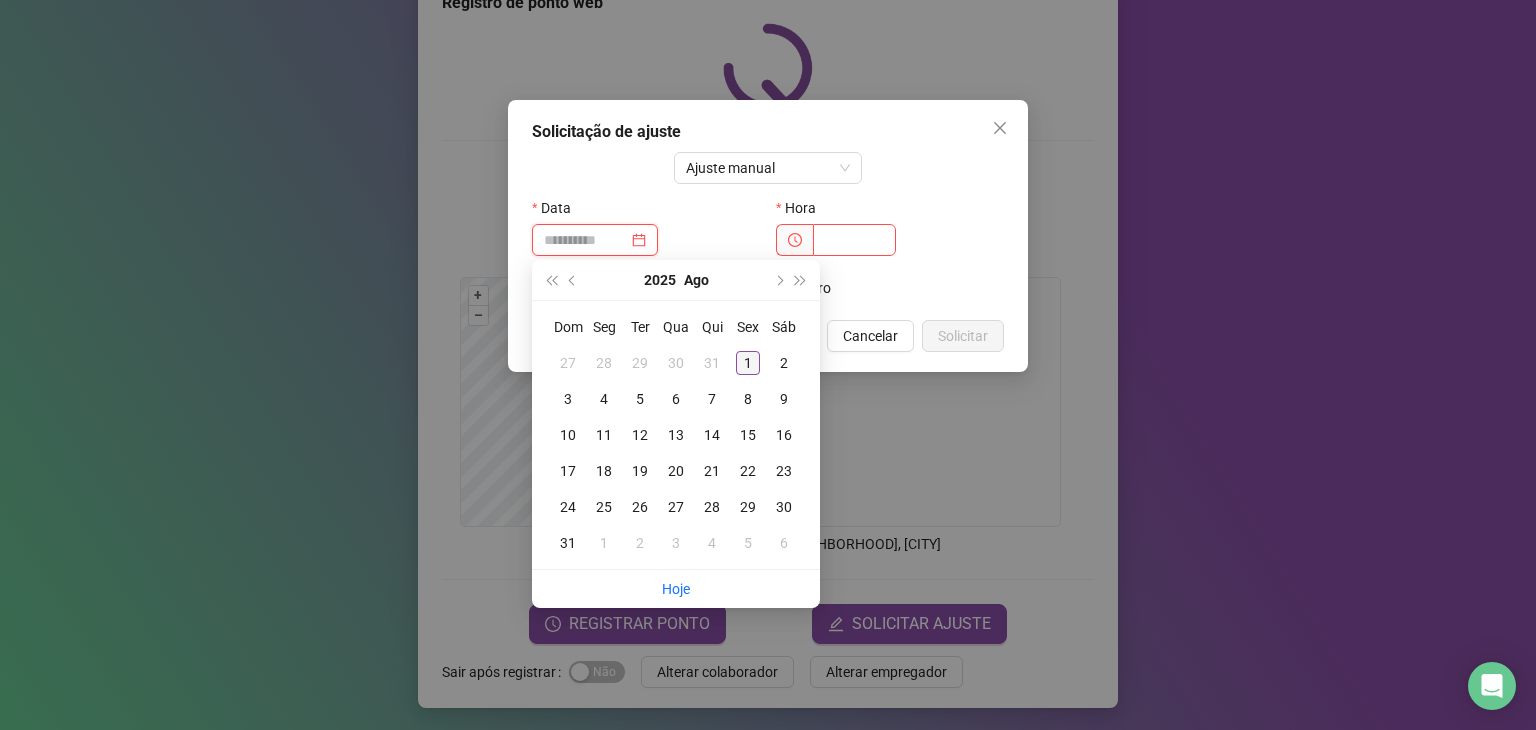 type on "**********" 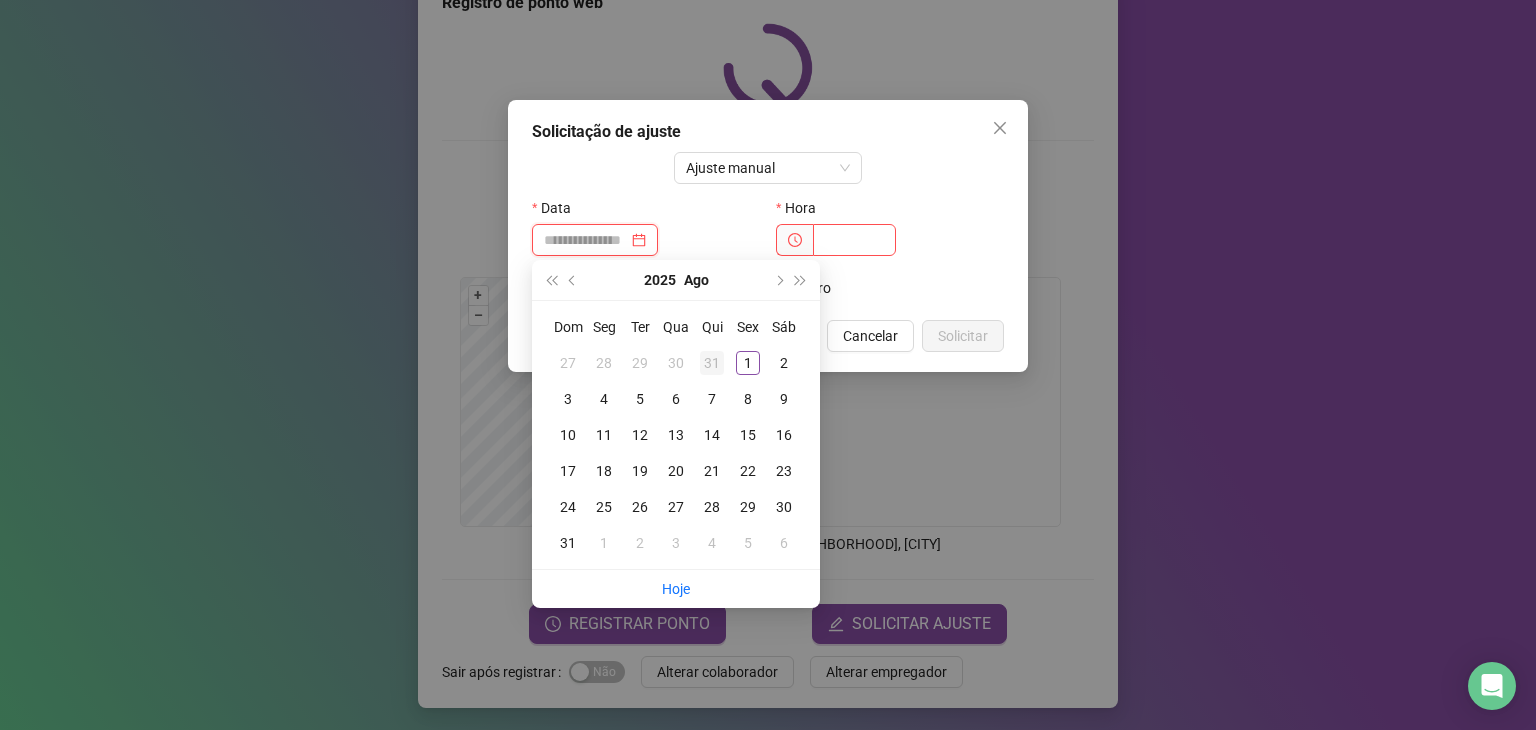 type on "**********" 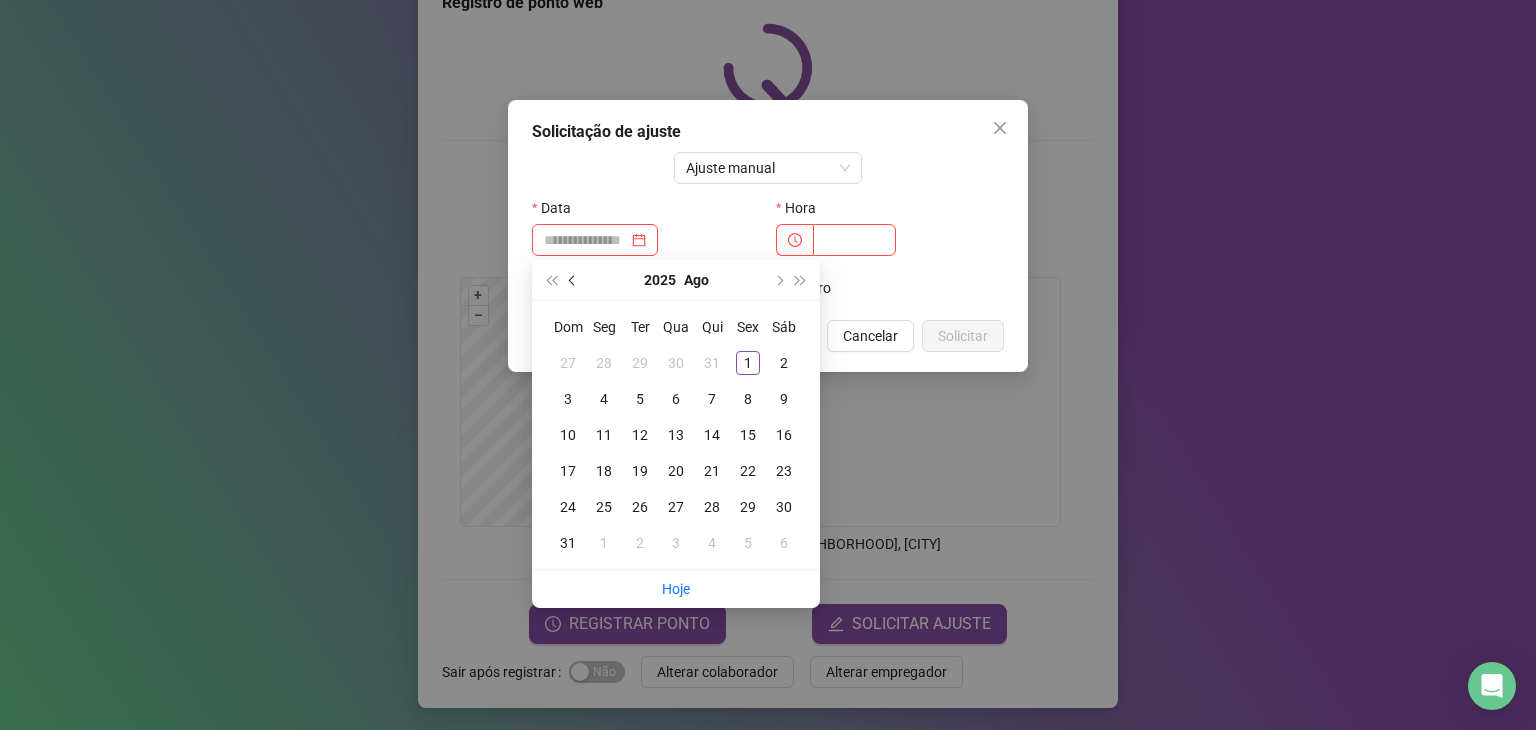 click at bounding box center [574, 280] 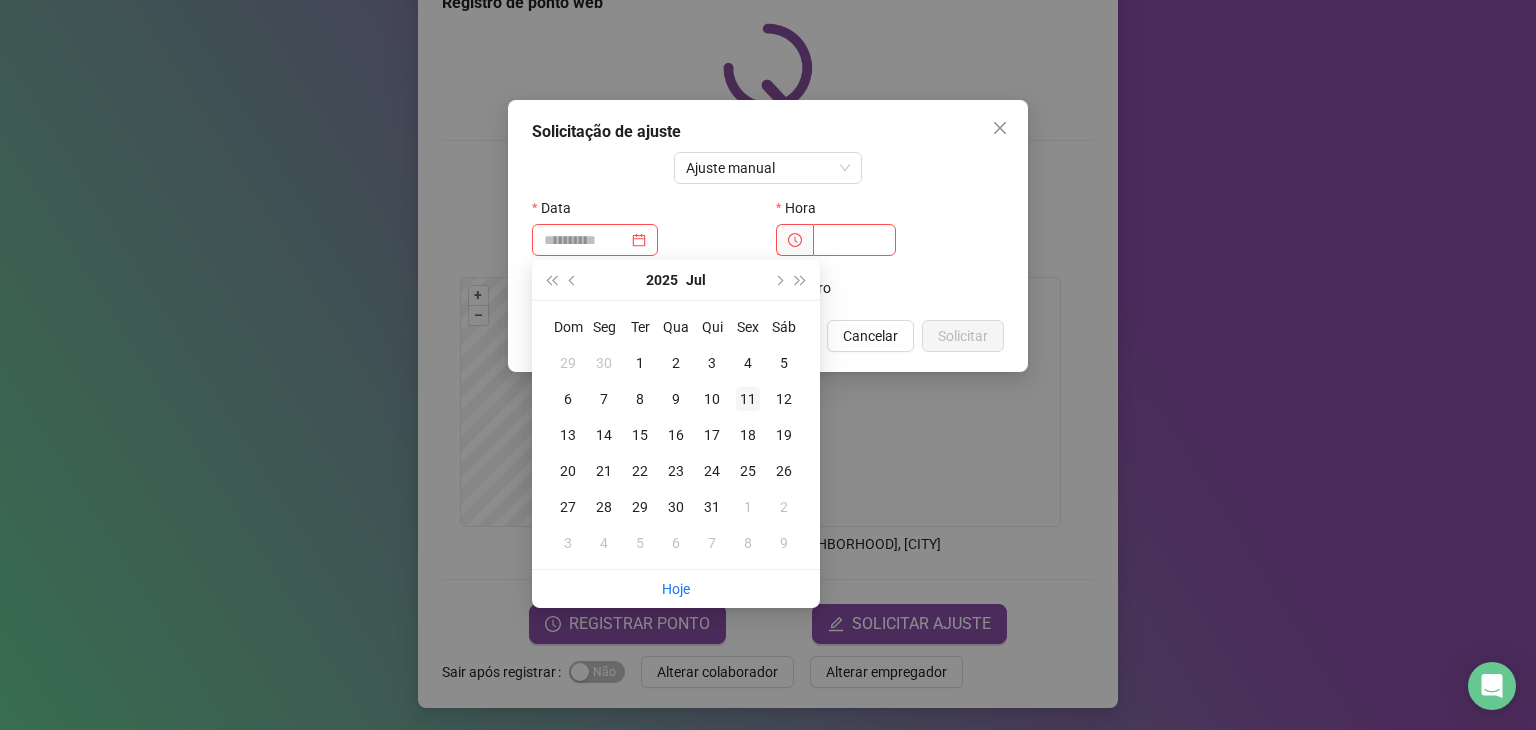 type on "**********" 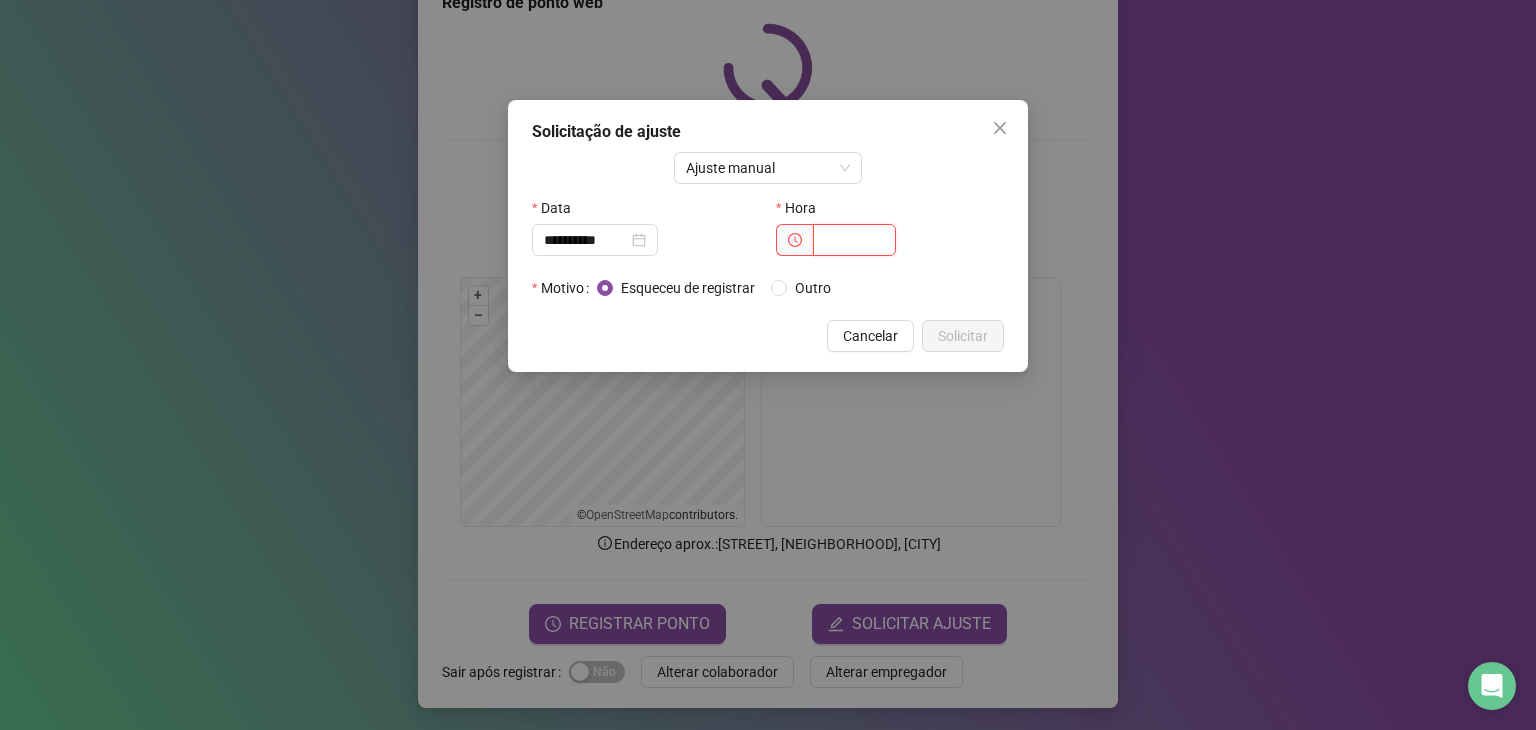 click at bounding box center [854, 240] 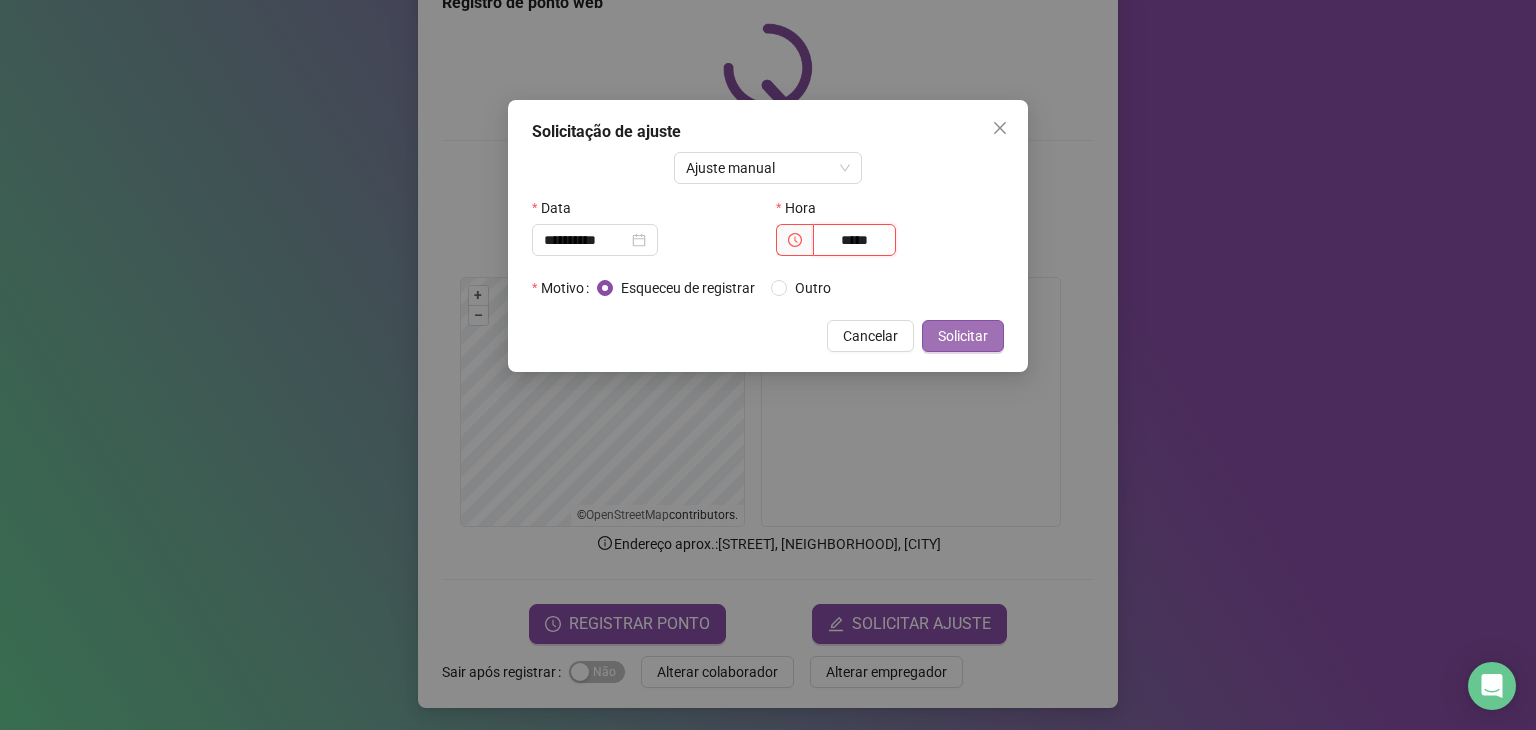 type on "*****" 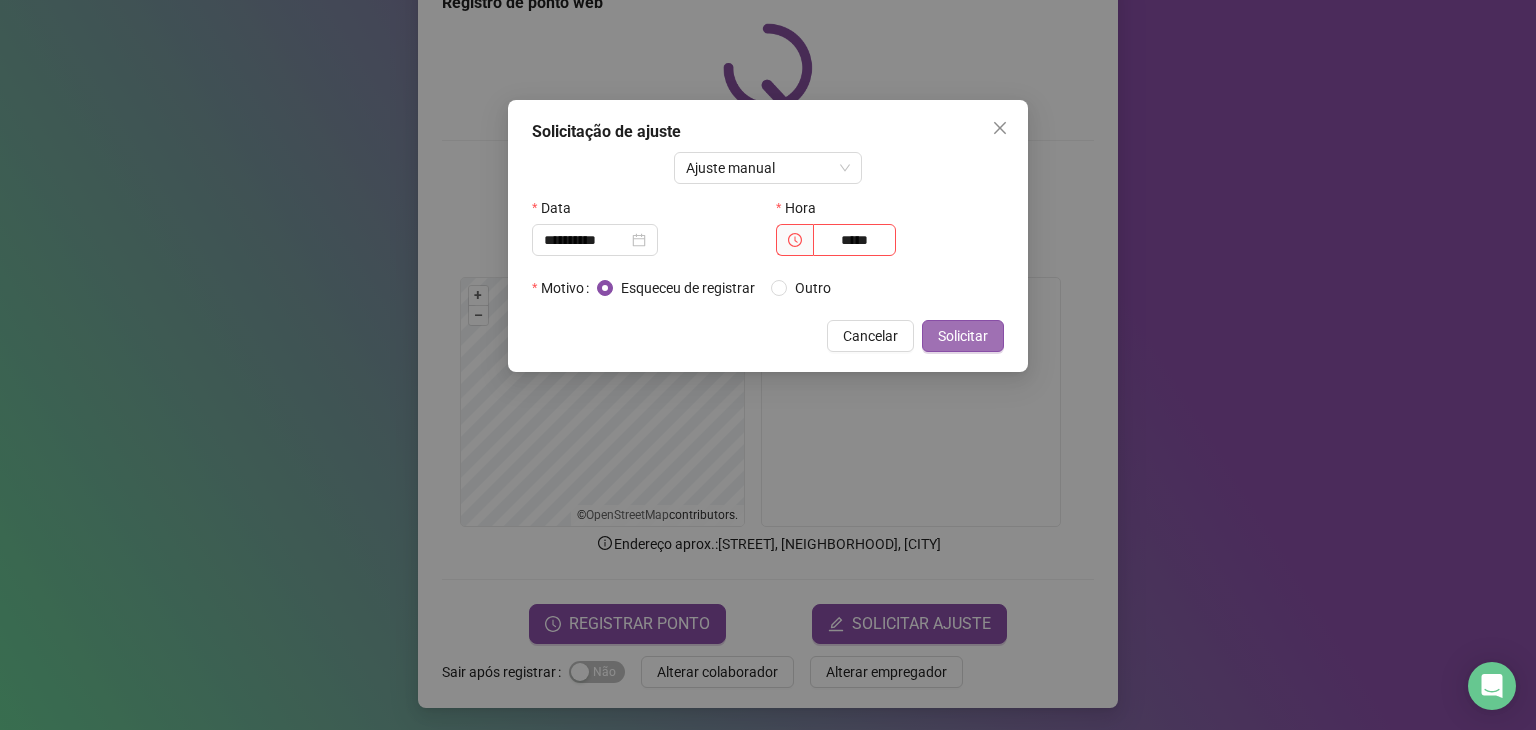 click on "Solicitar" at bounding box center (963, 336) 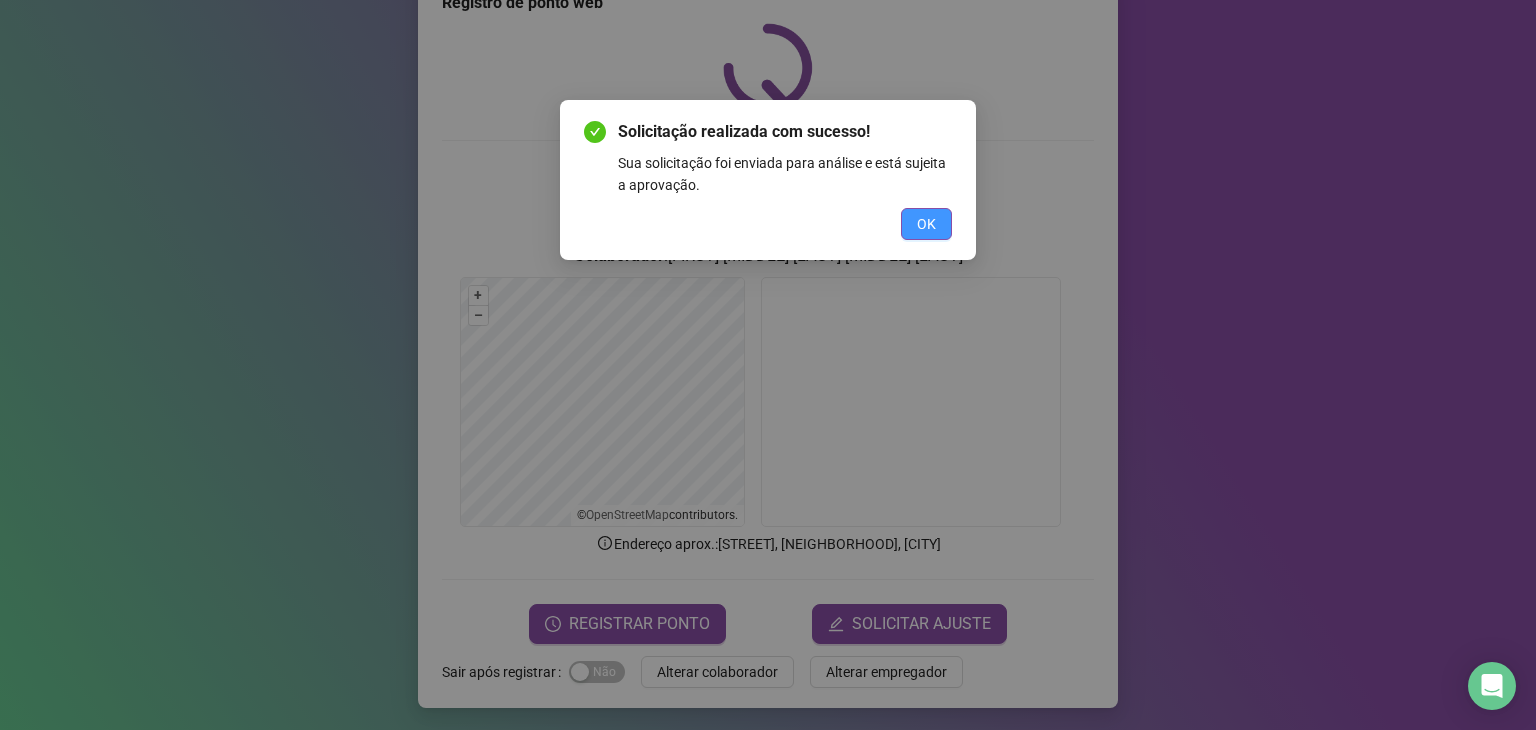 click on "OK" at bounding box center (926, 224) 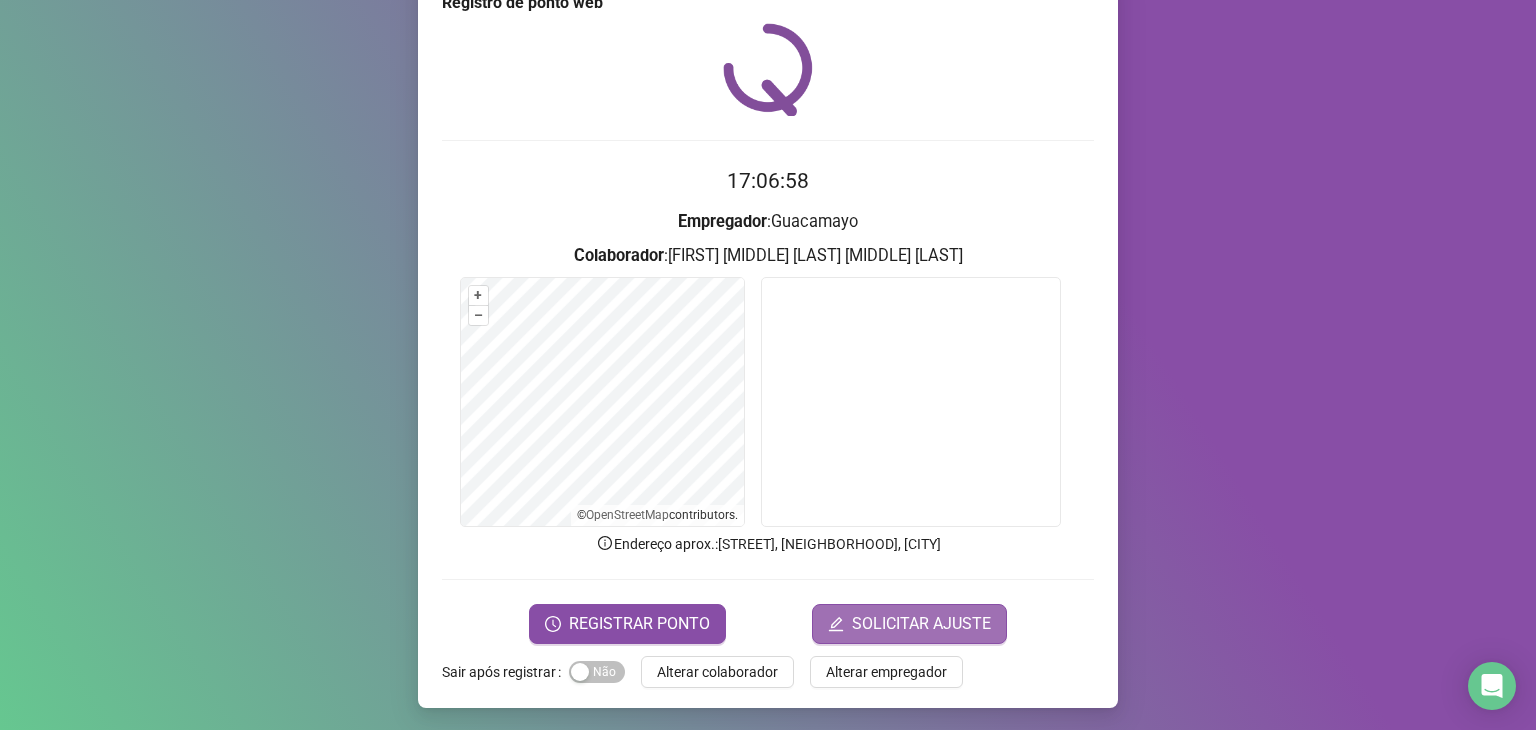 click on "SOLICITAR AJUSTE" at bounding box center [921, 624] 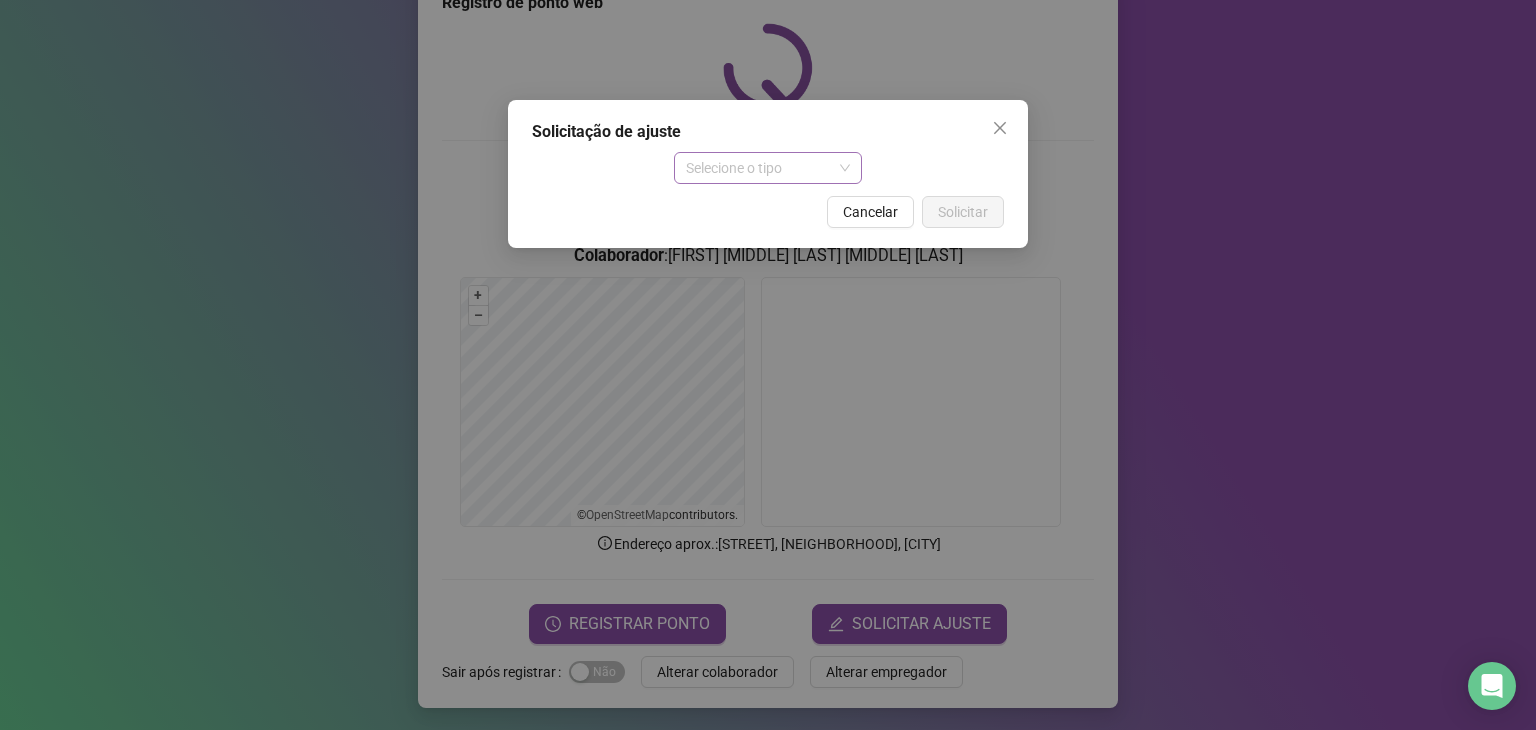 click on "Selecione o tipo" at bounding box center (768, 168) 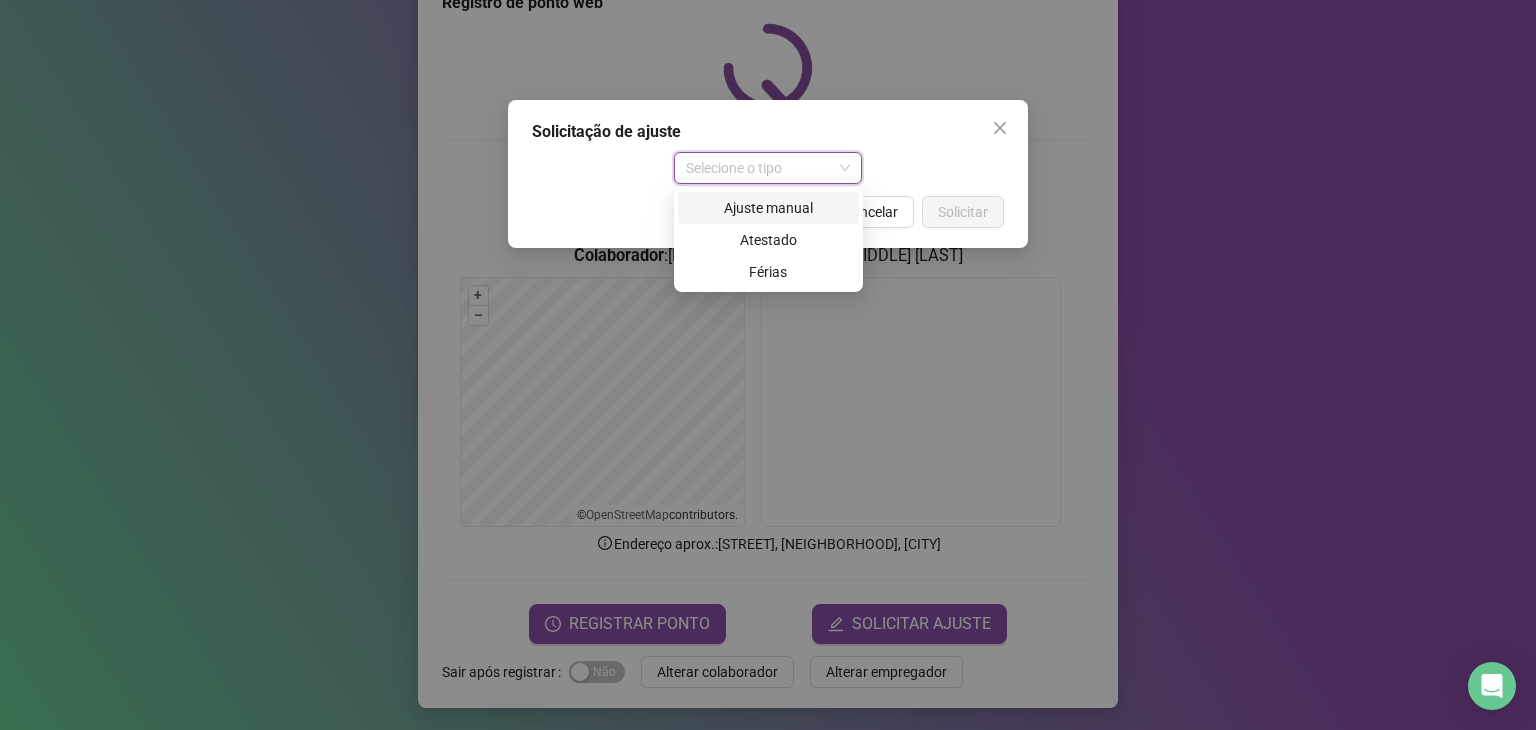 click on "Ajuste manual" at bounding box center (768, 208) 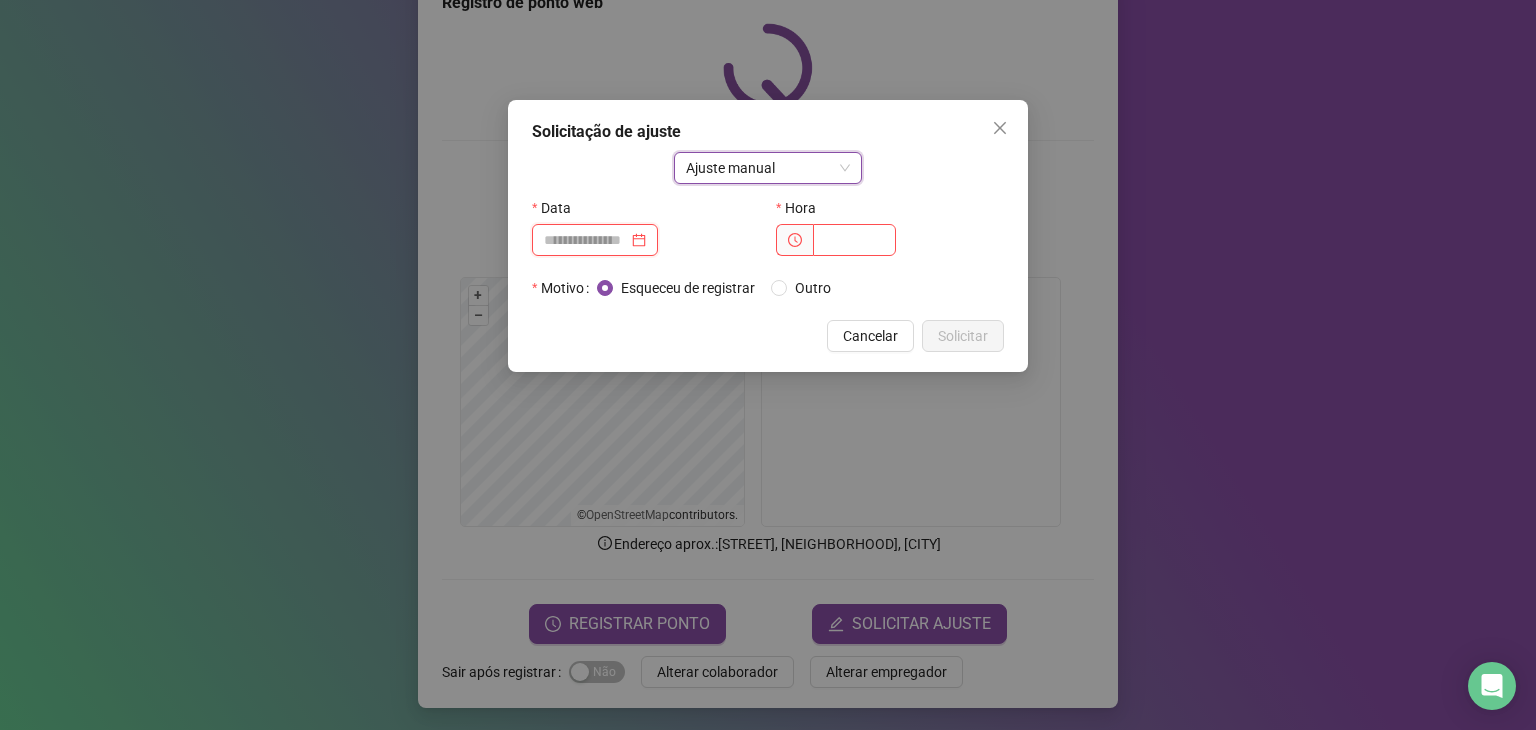 click at bounding box center [586, 240] 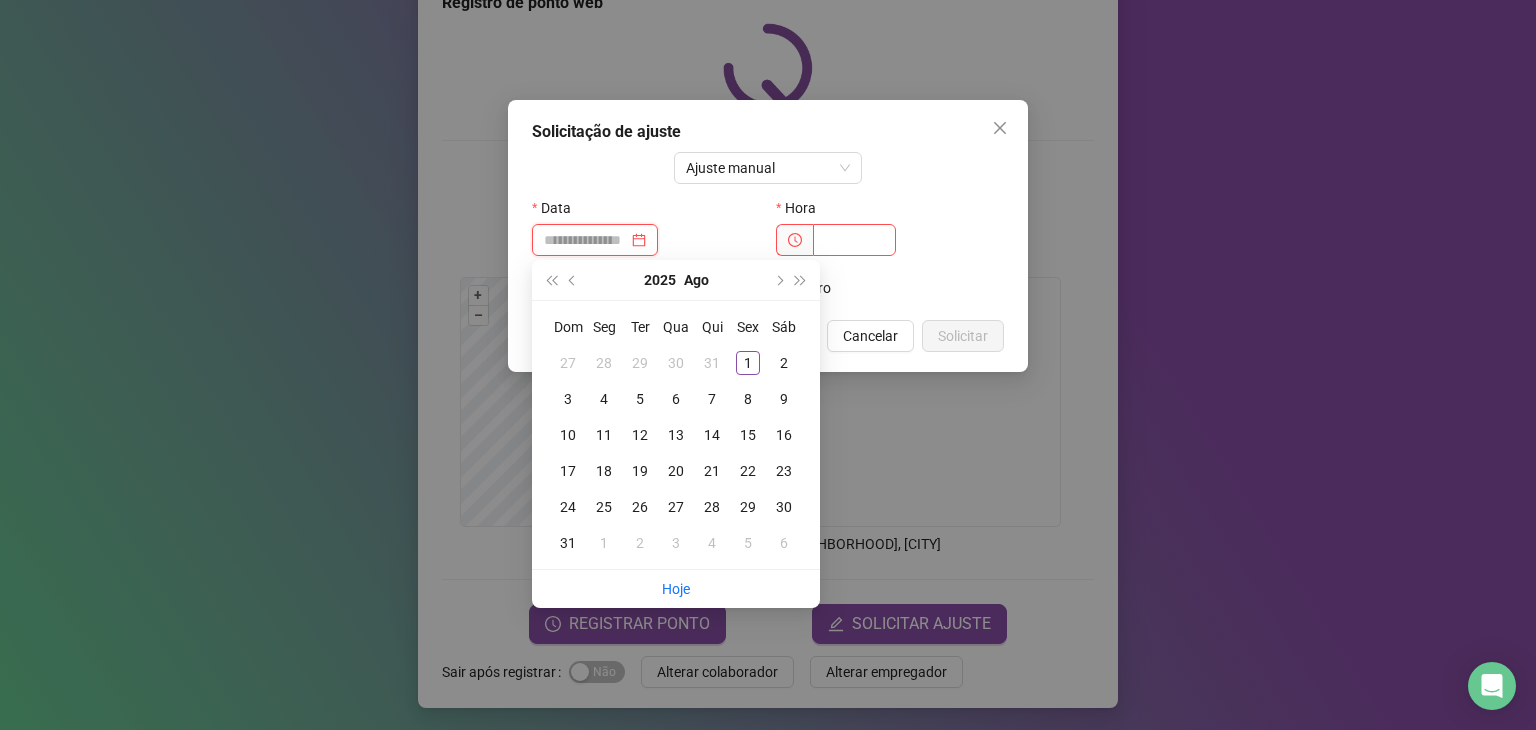 click at bounding box center [595, 240] 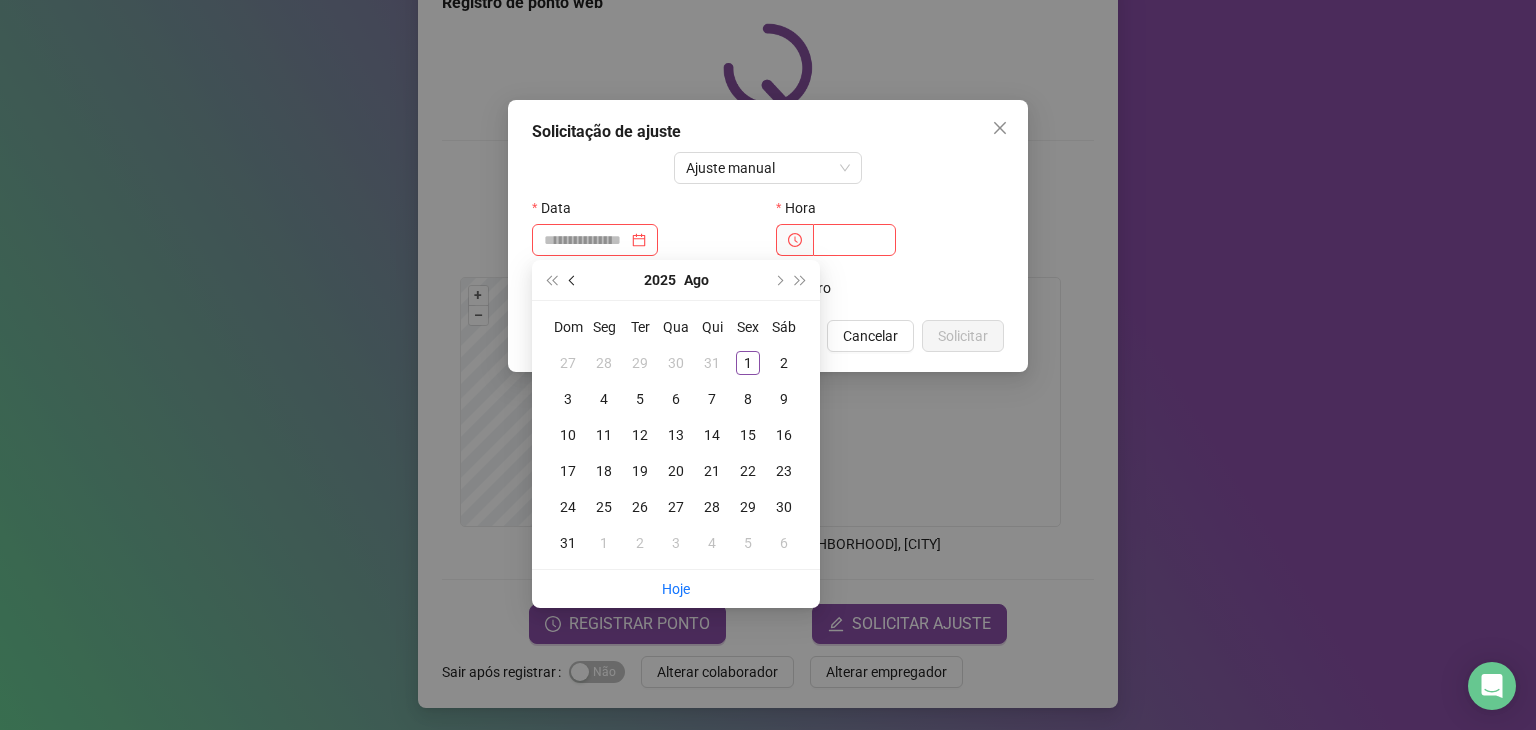 click at bounding box center [574, 280] 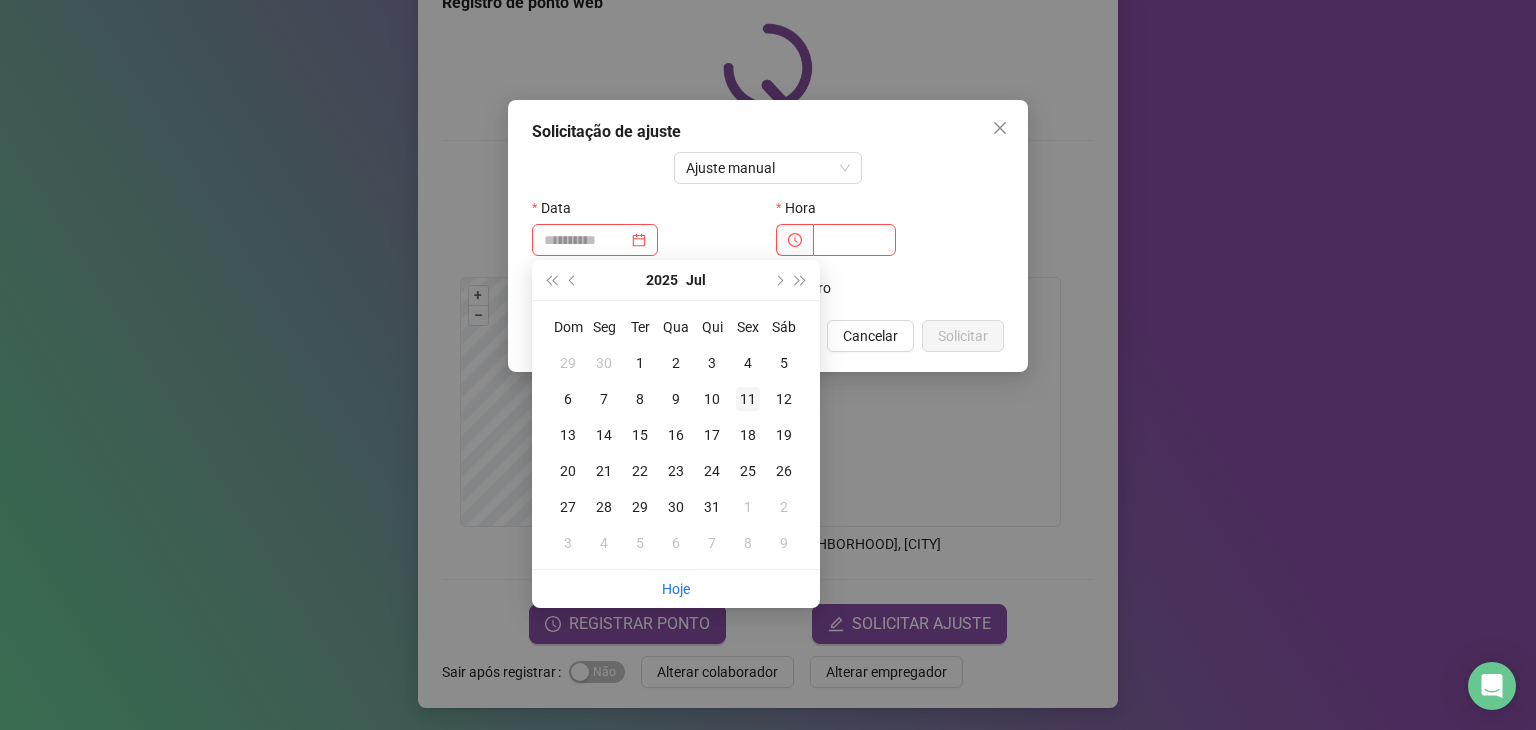type on "**********" 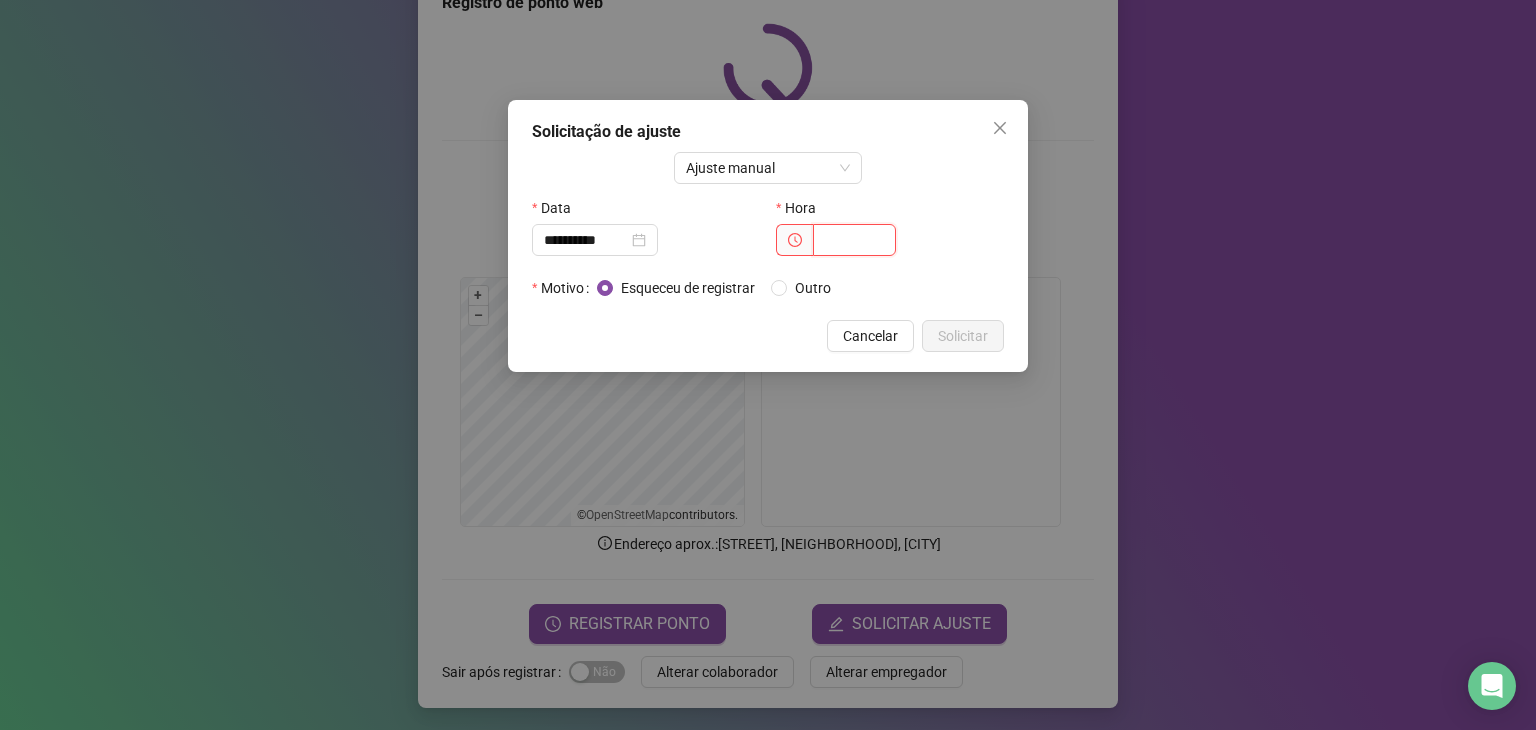 click at bounding box center (854, 240) 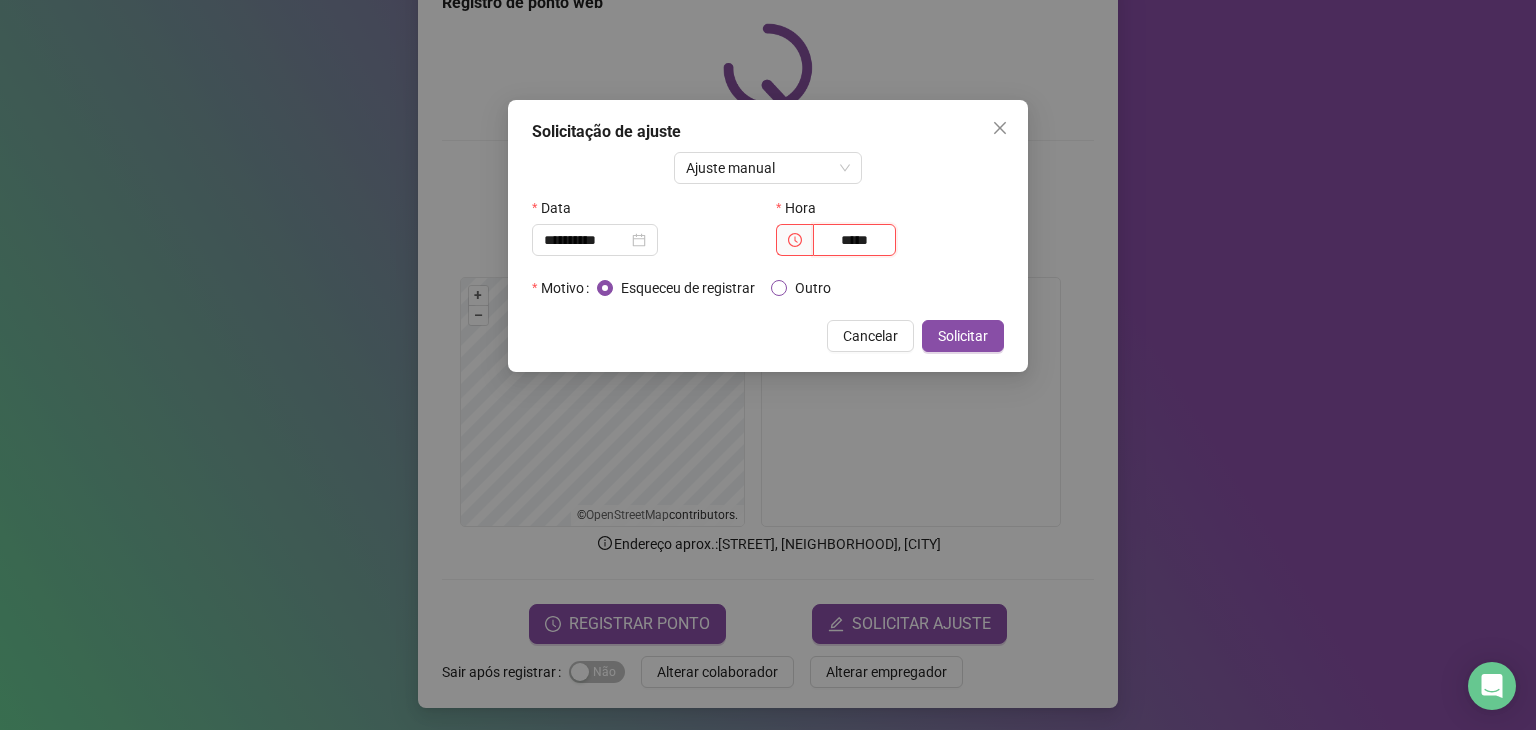 type on "*****" 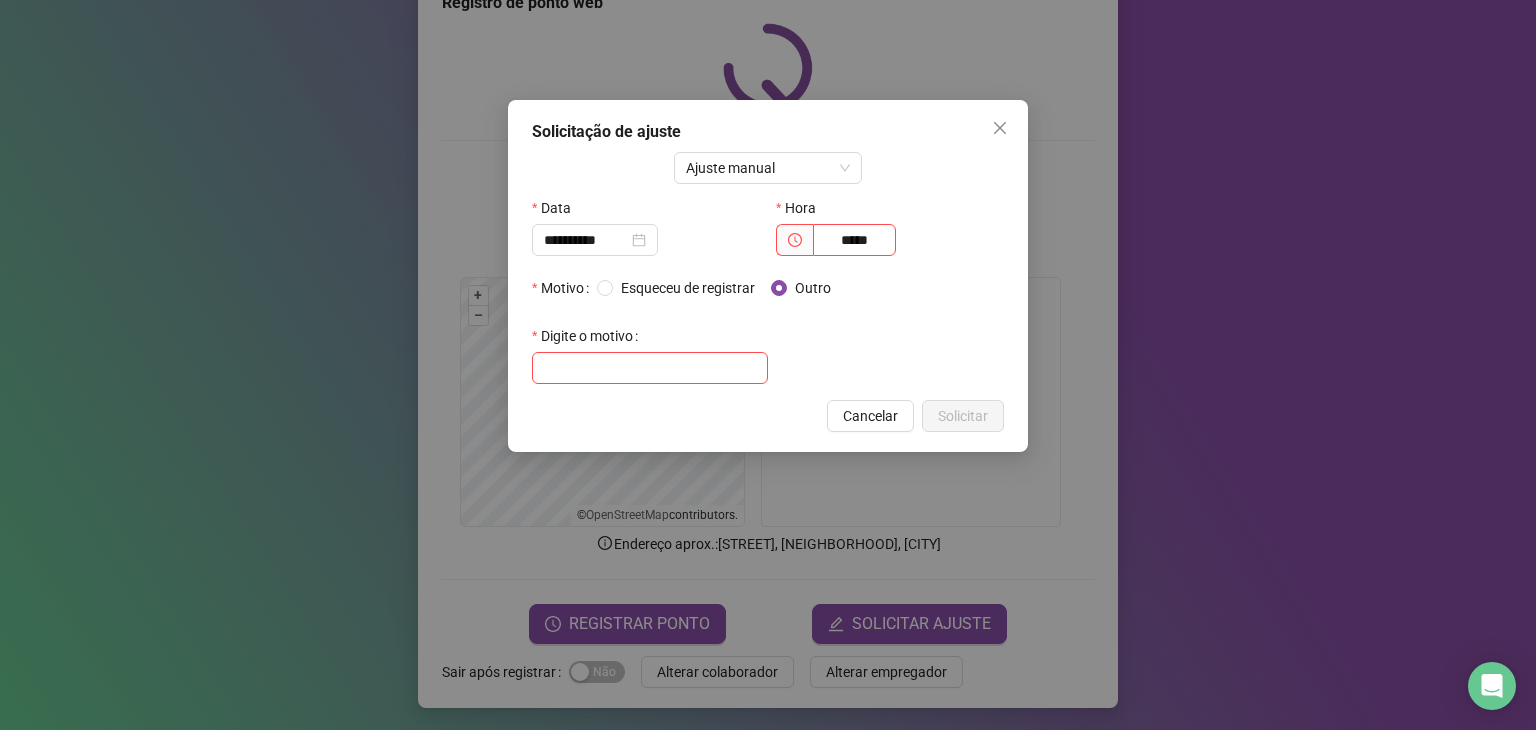 click at bounding box center (650, 368) 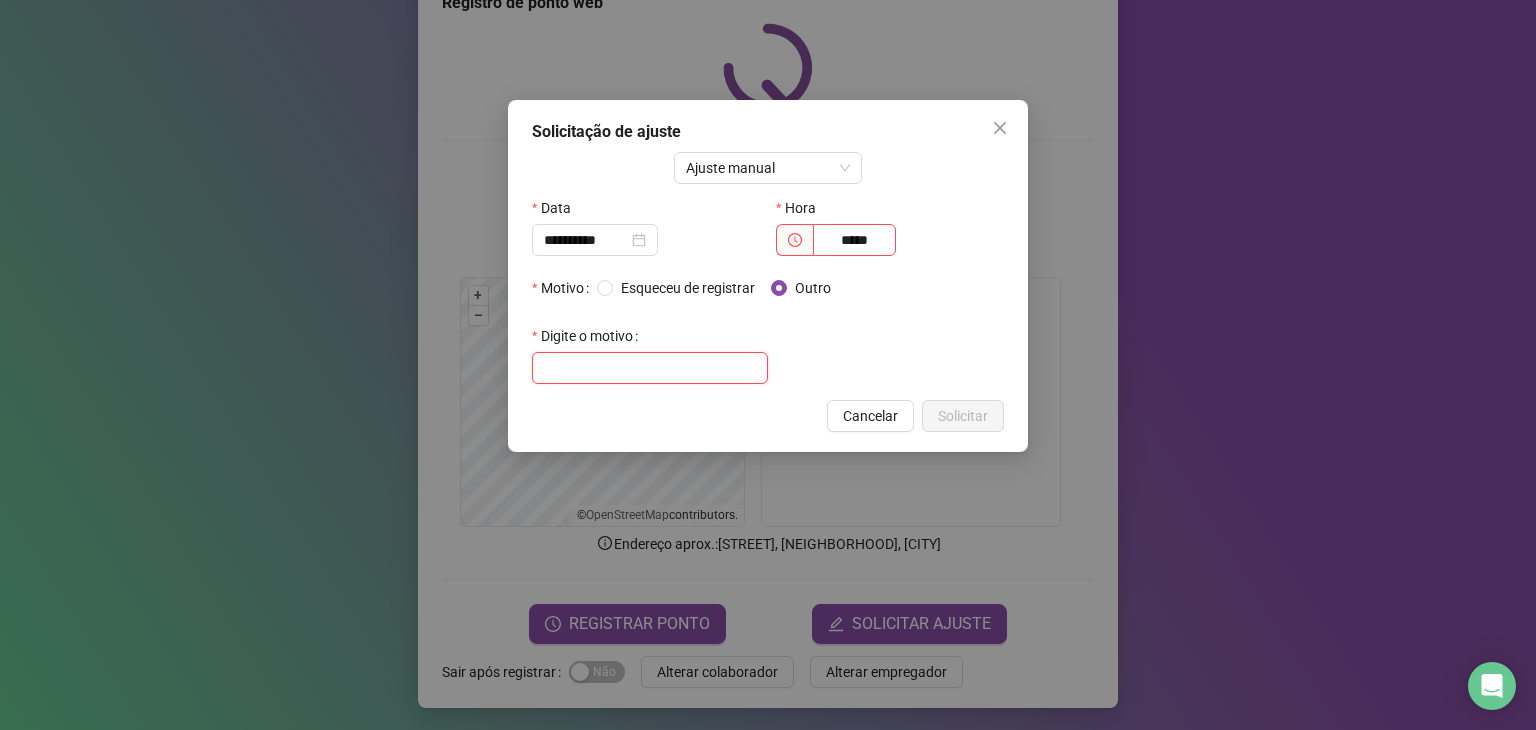 click at bounding box center (650, 368) 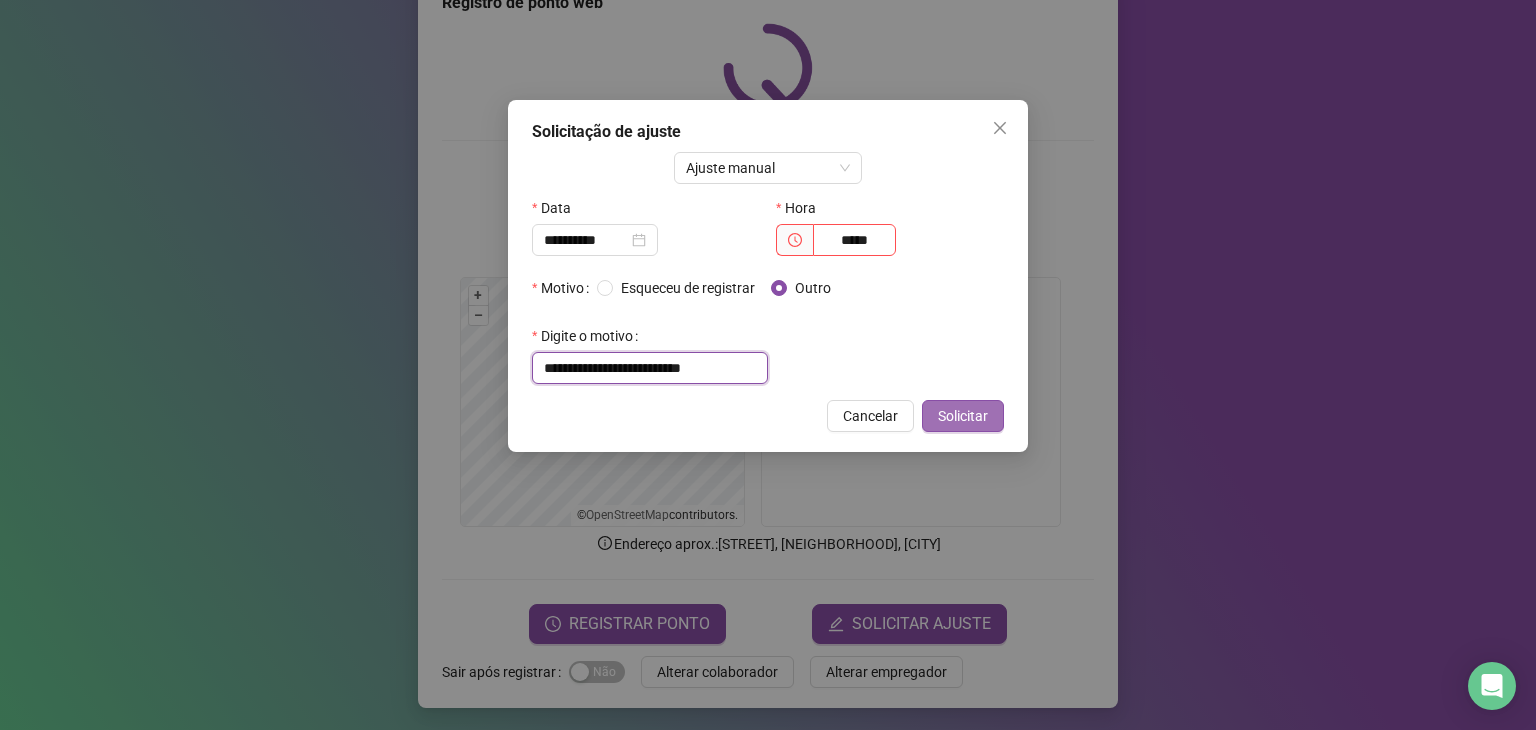 type on "**********" 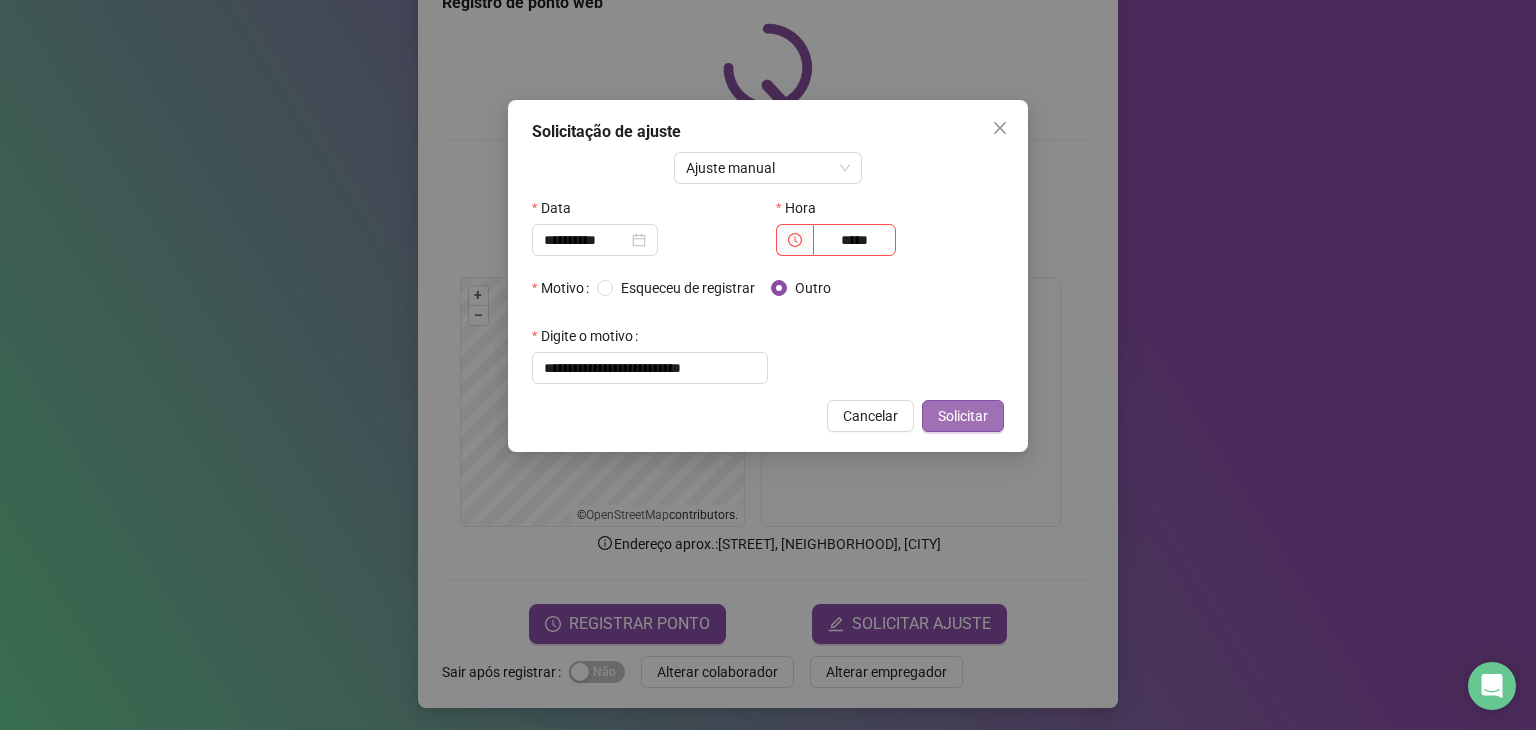 click on "Solicitar" at bounding box center [963, 416] 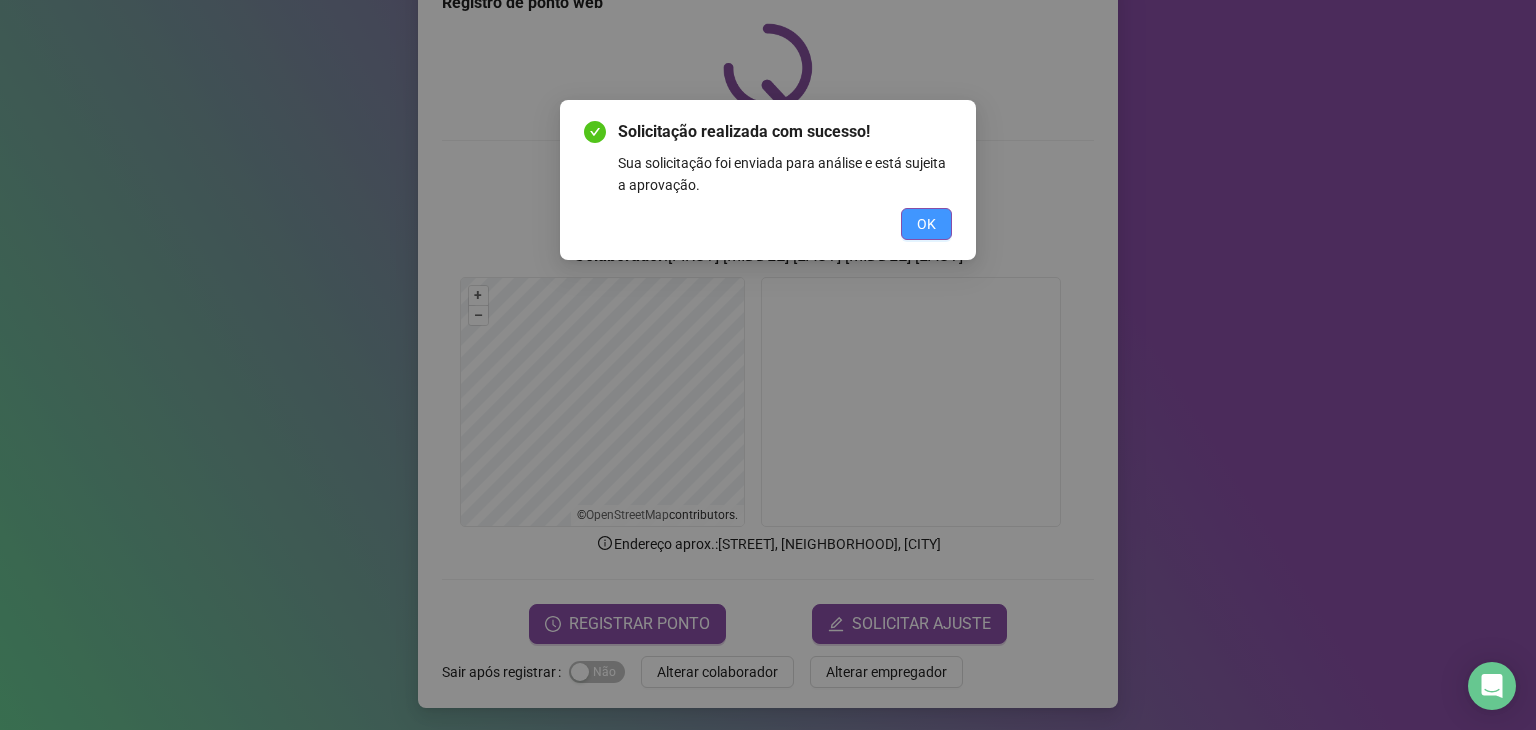 click on "OK" at bounding box center (926, 224) 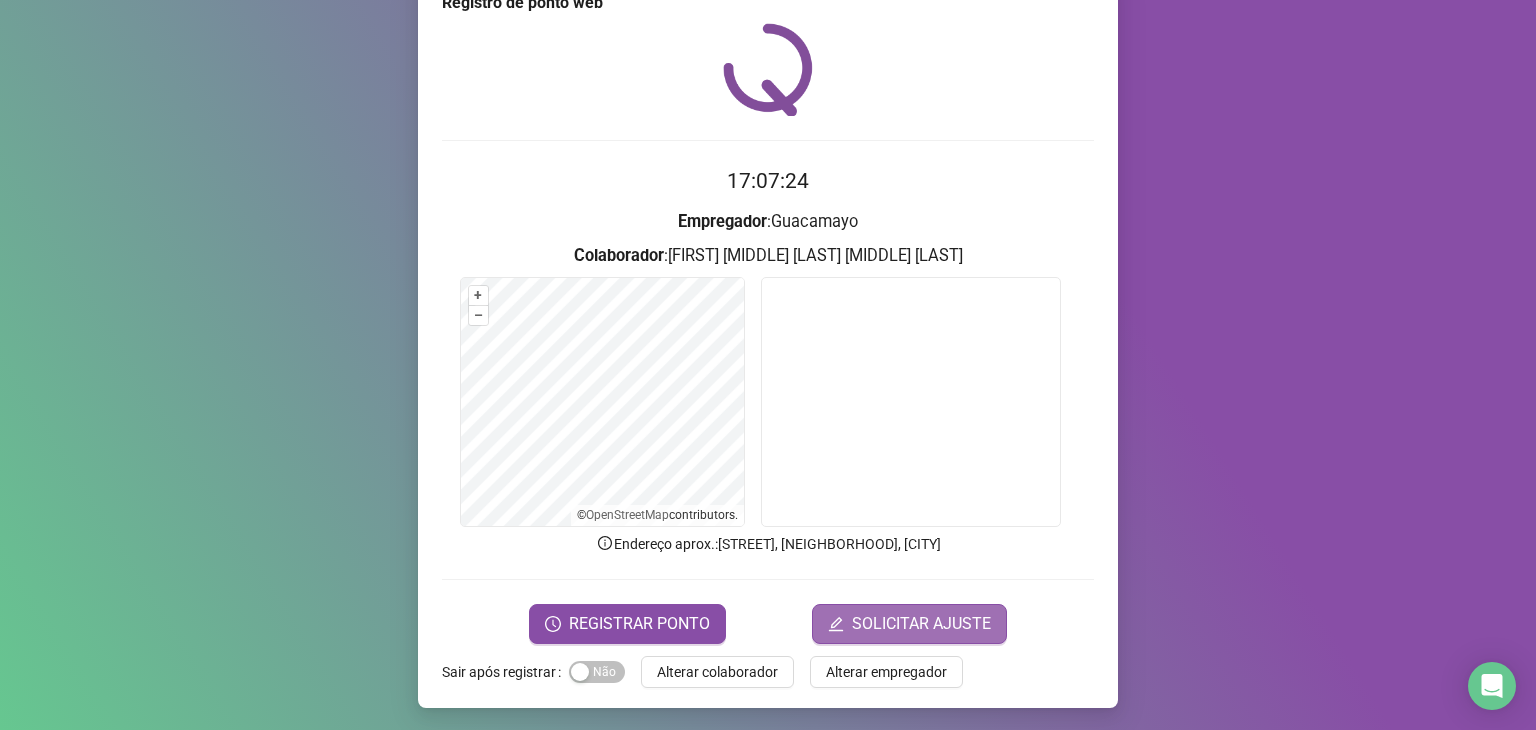 click on "SOLICITAR AJUSTE" at bounding box center [921, 624] 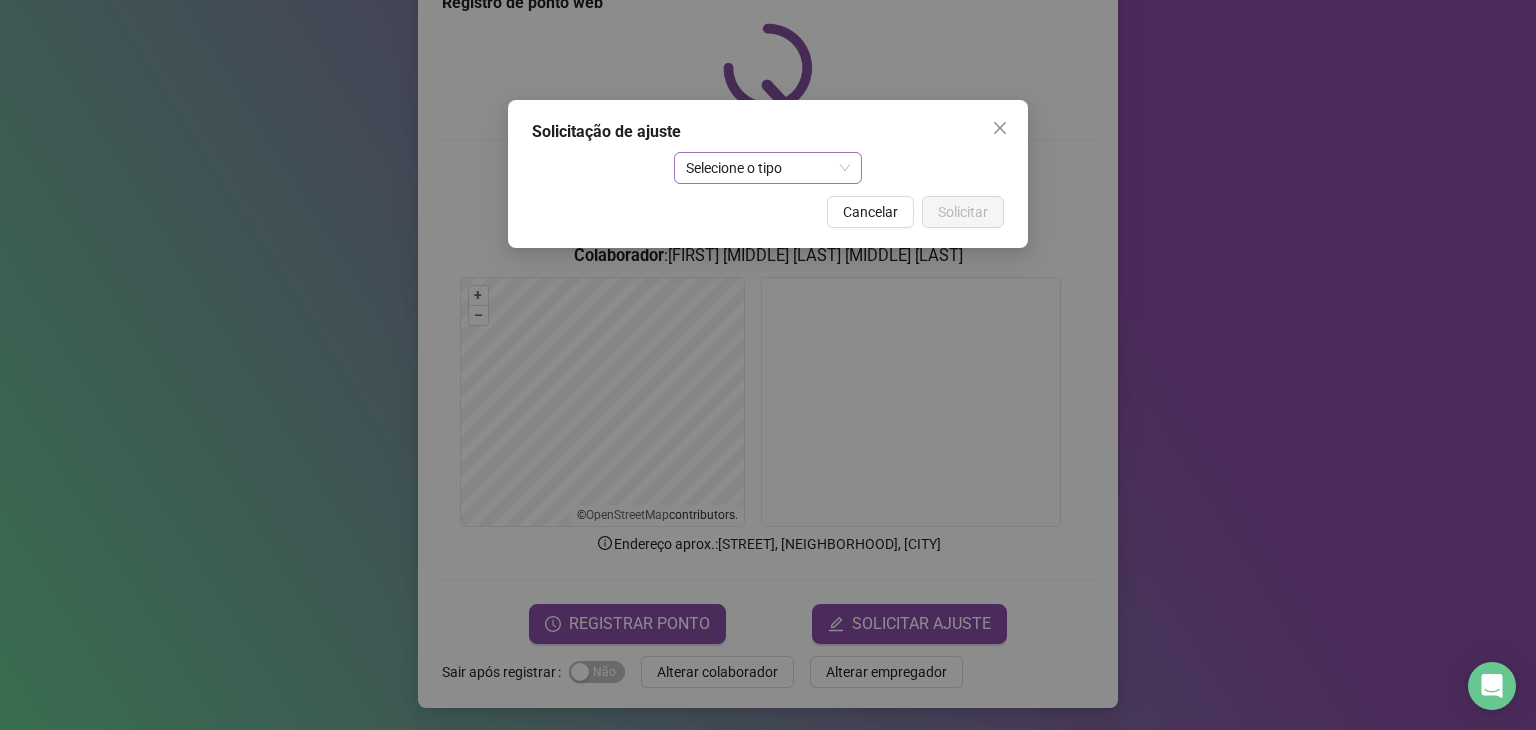 click on "Selecione o tipo" at bounding box center [768, 168] 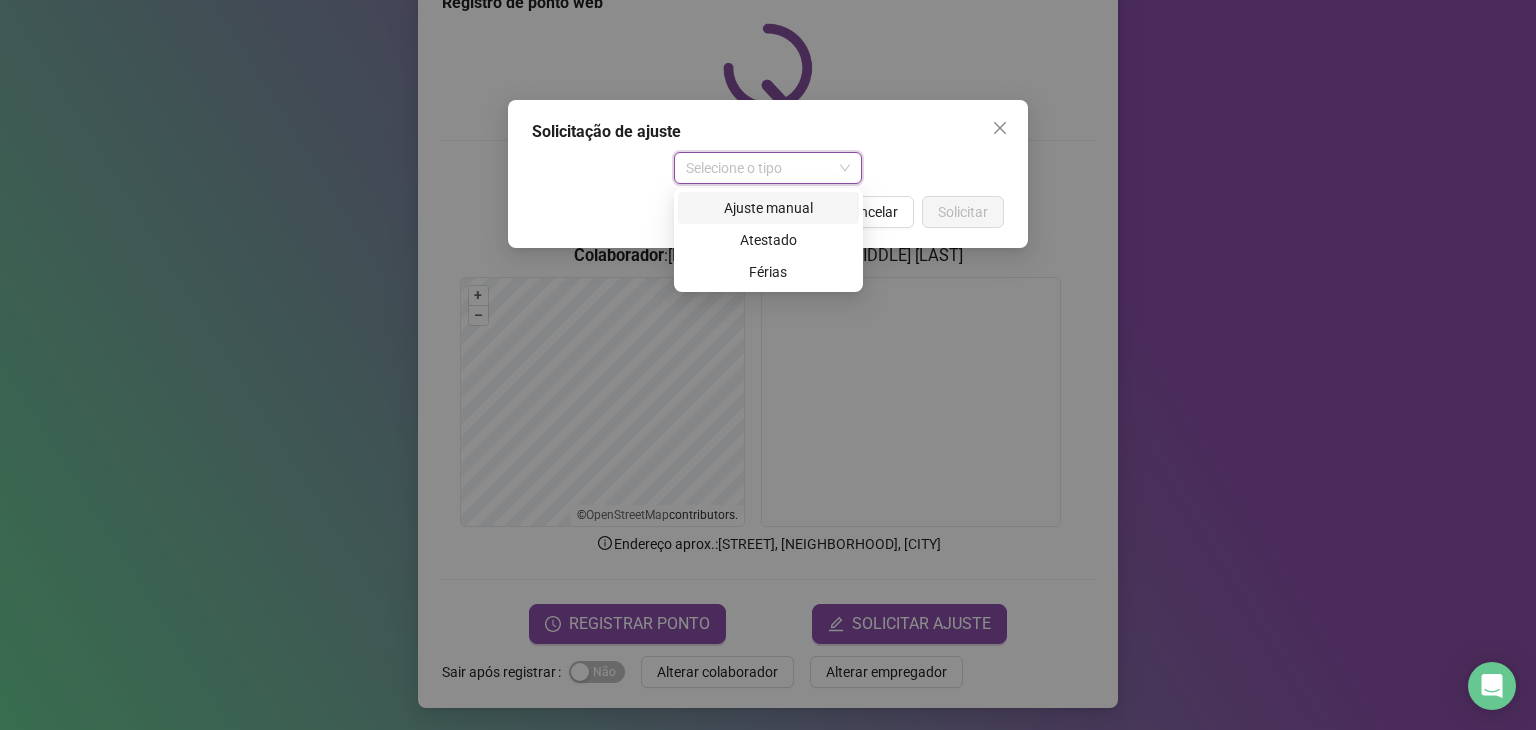 click on "Ajuste manual" at bounding box center (768, 208) 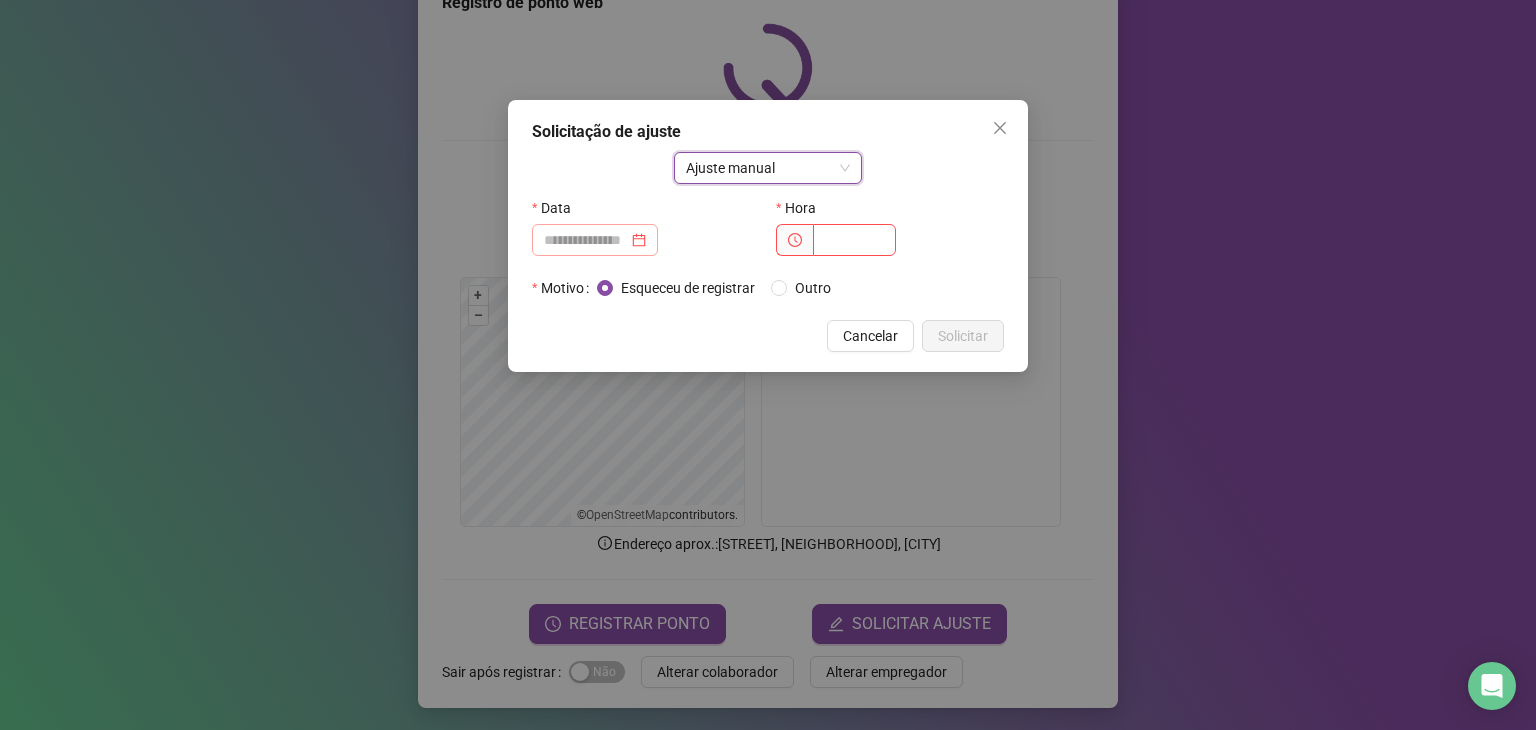 click at bounding box center [595, 240] 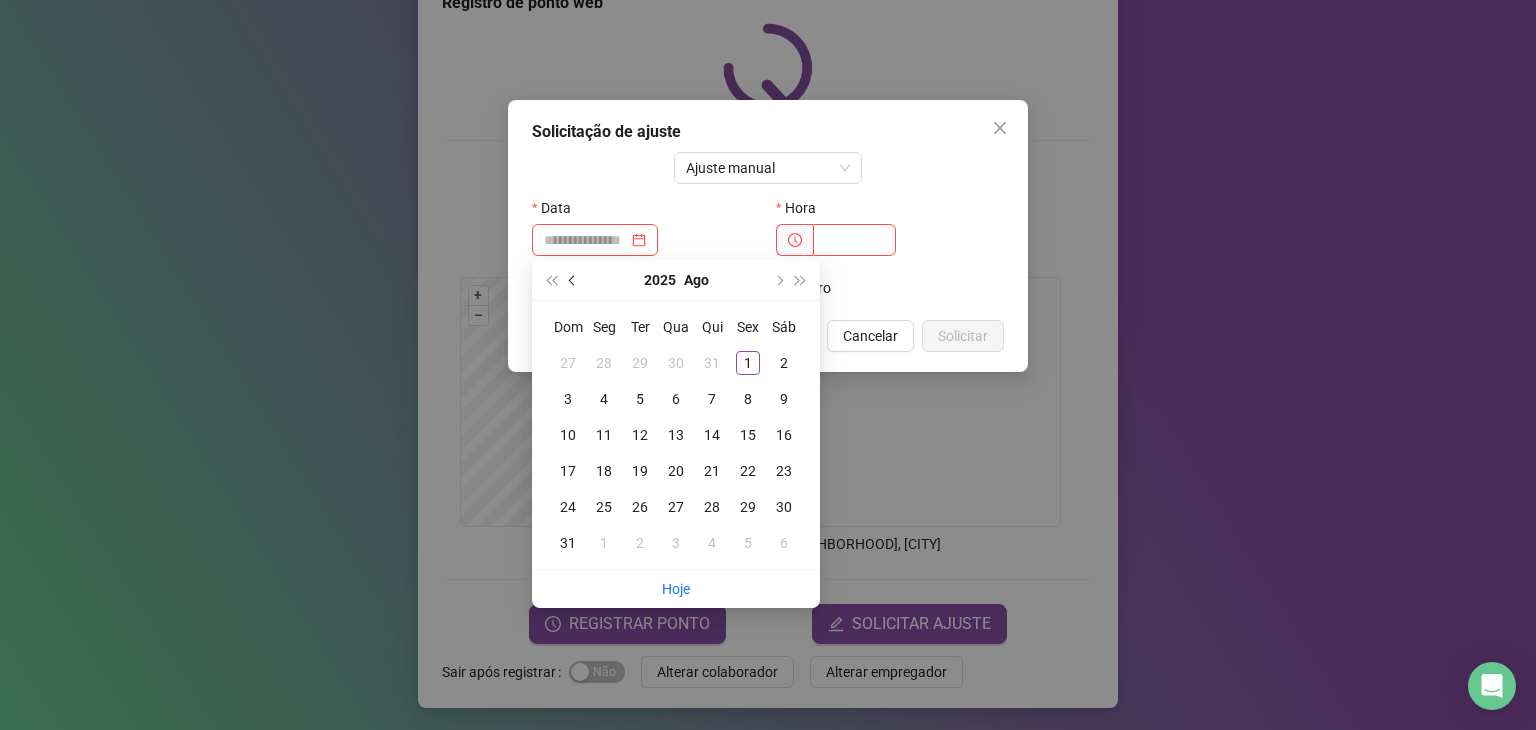 click at bounding box center (574, 280) 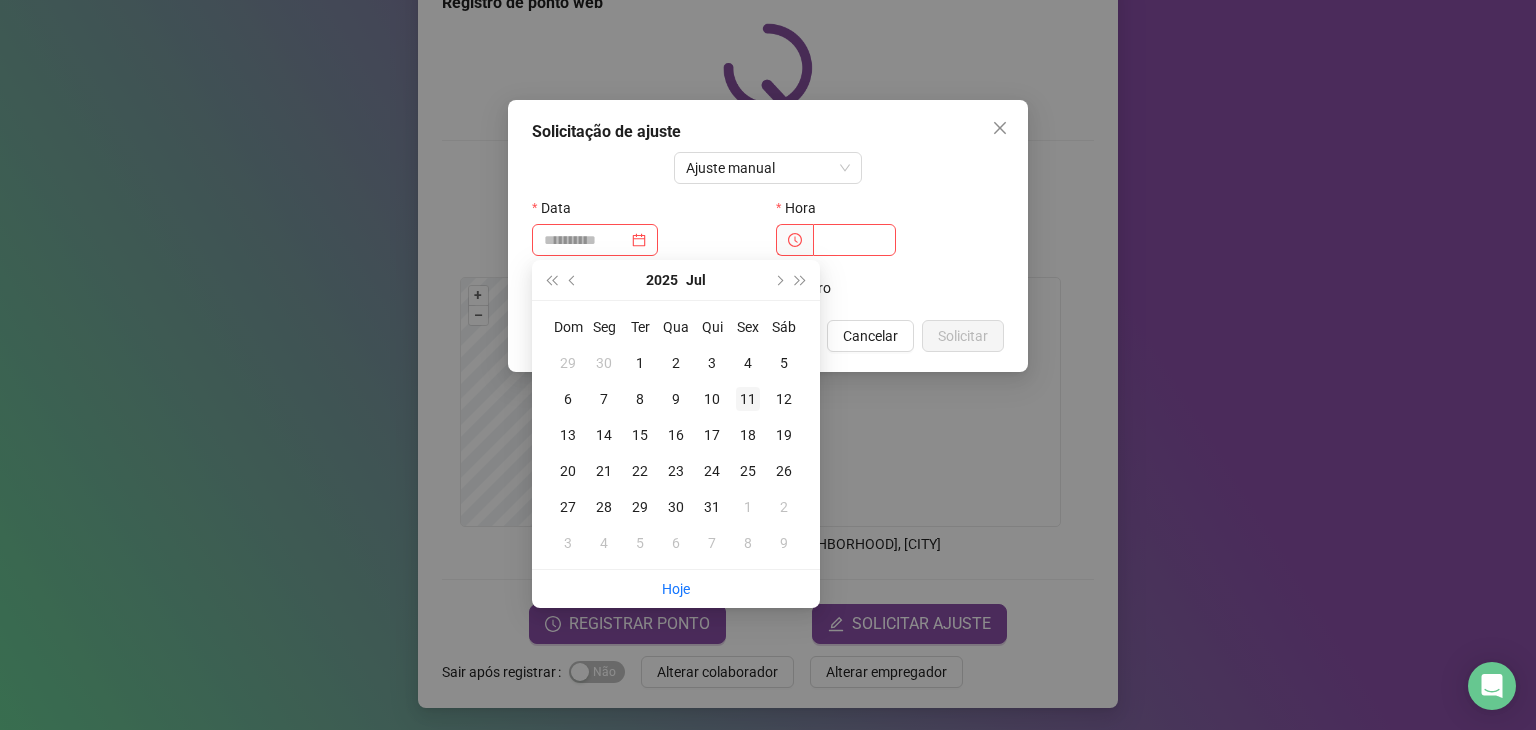 type on "**********" 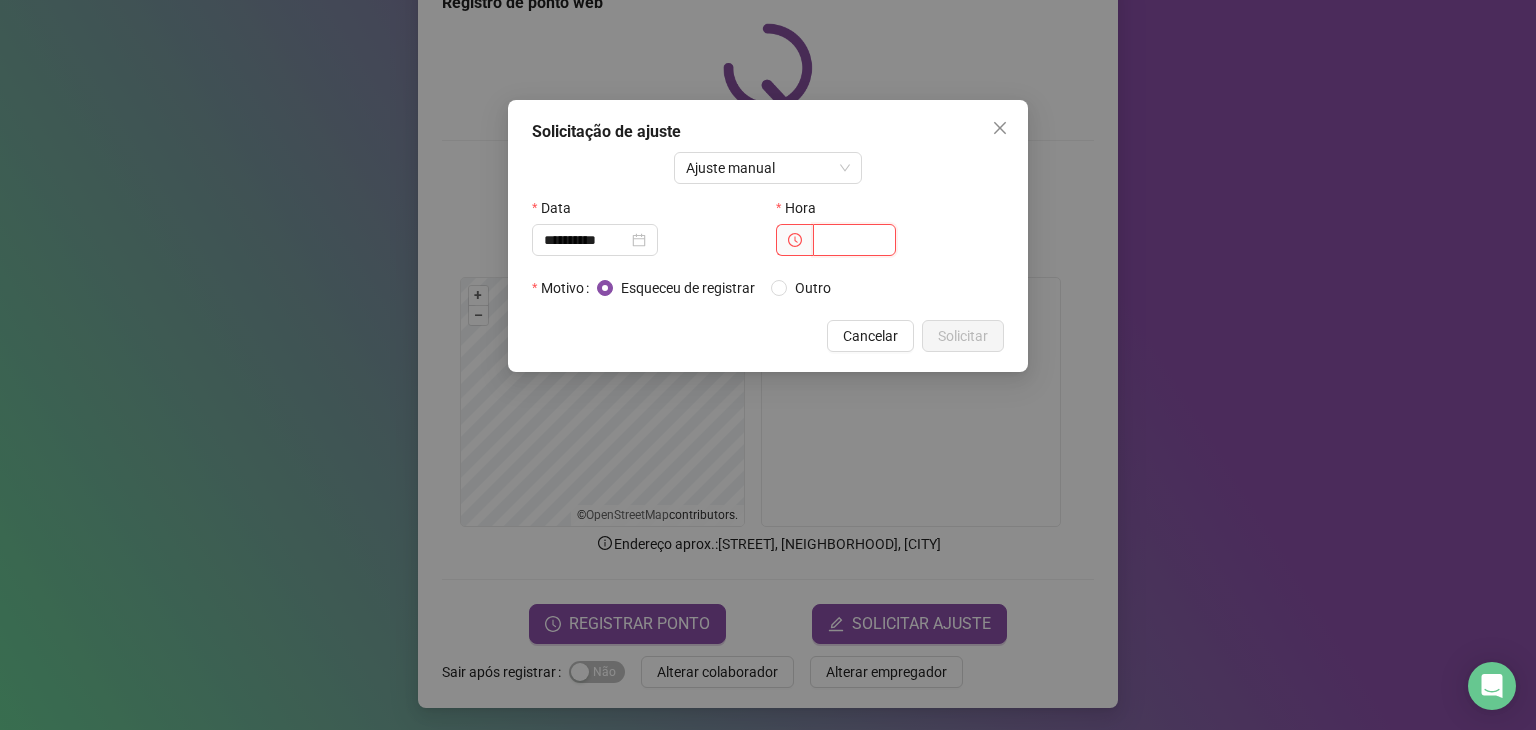 click at bounding box center (854, 240) 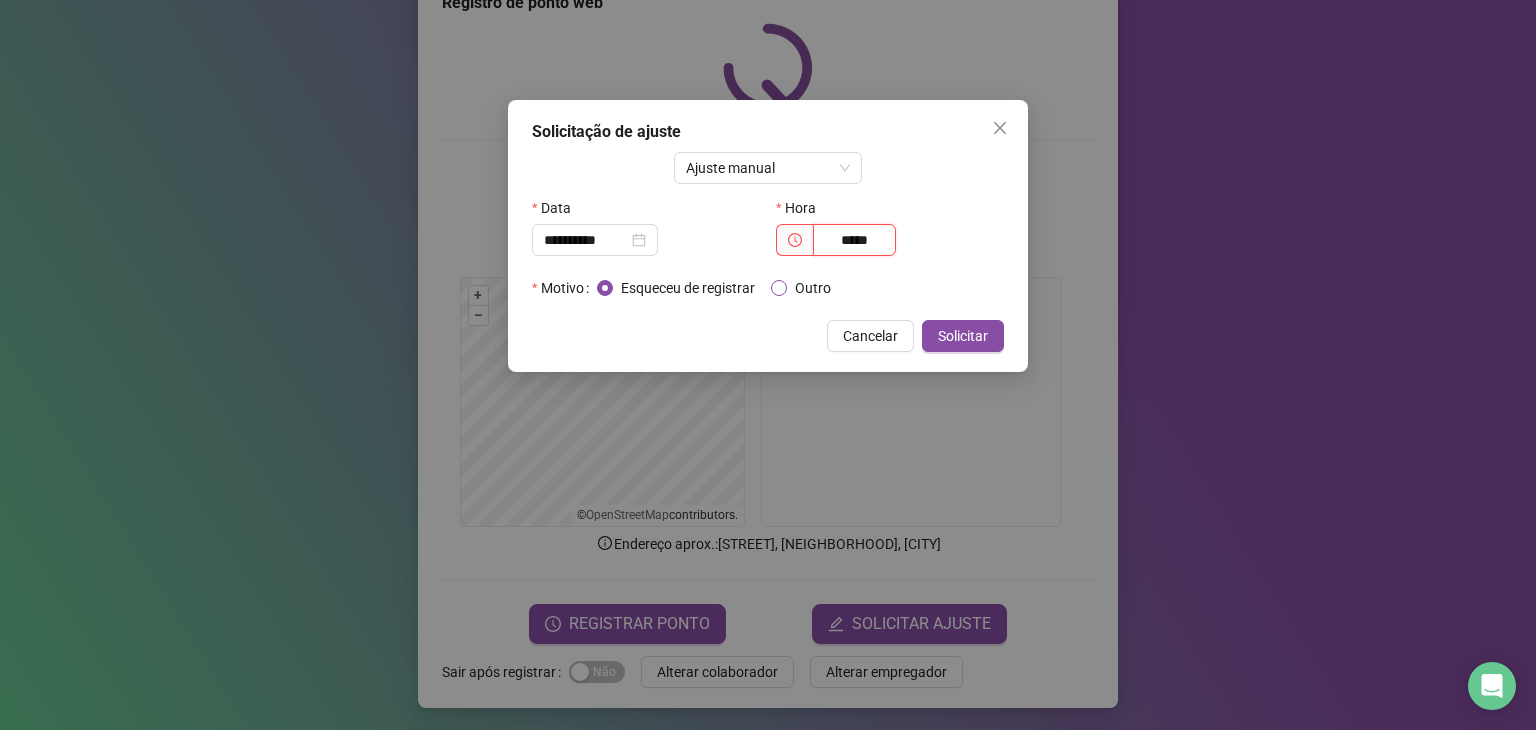 type on "*****" 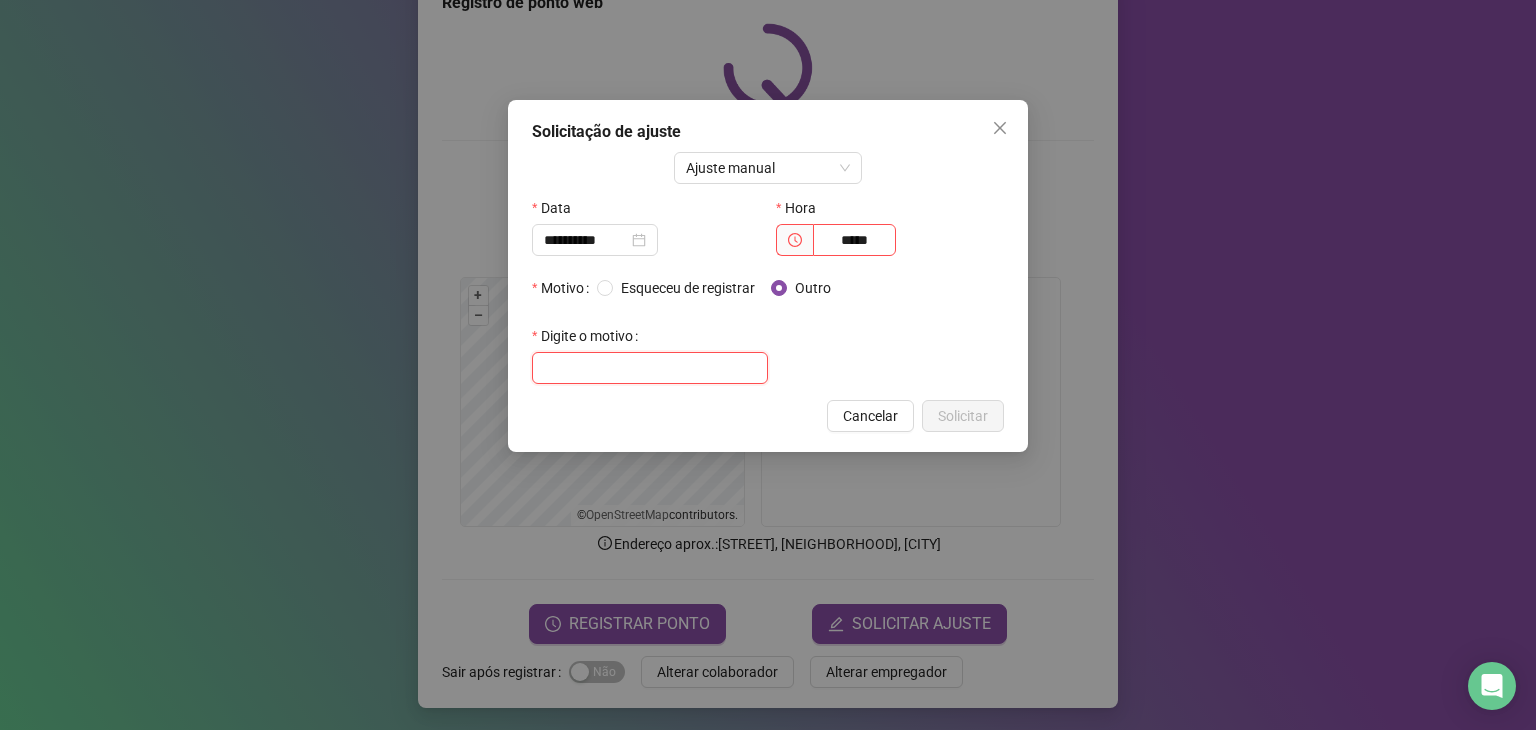 click at bounding box center [650, 368] 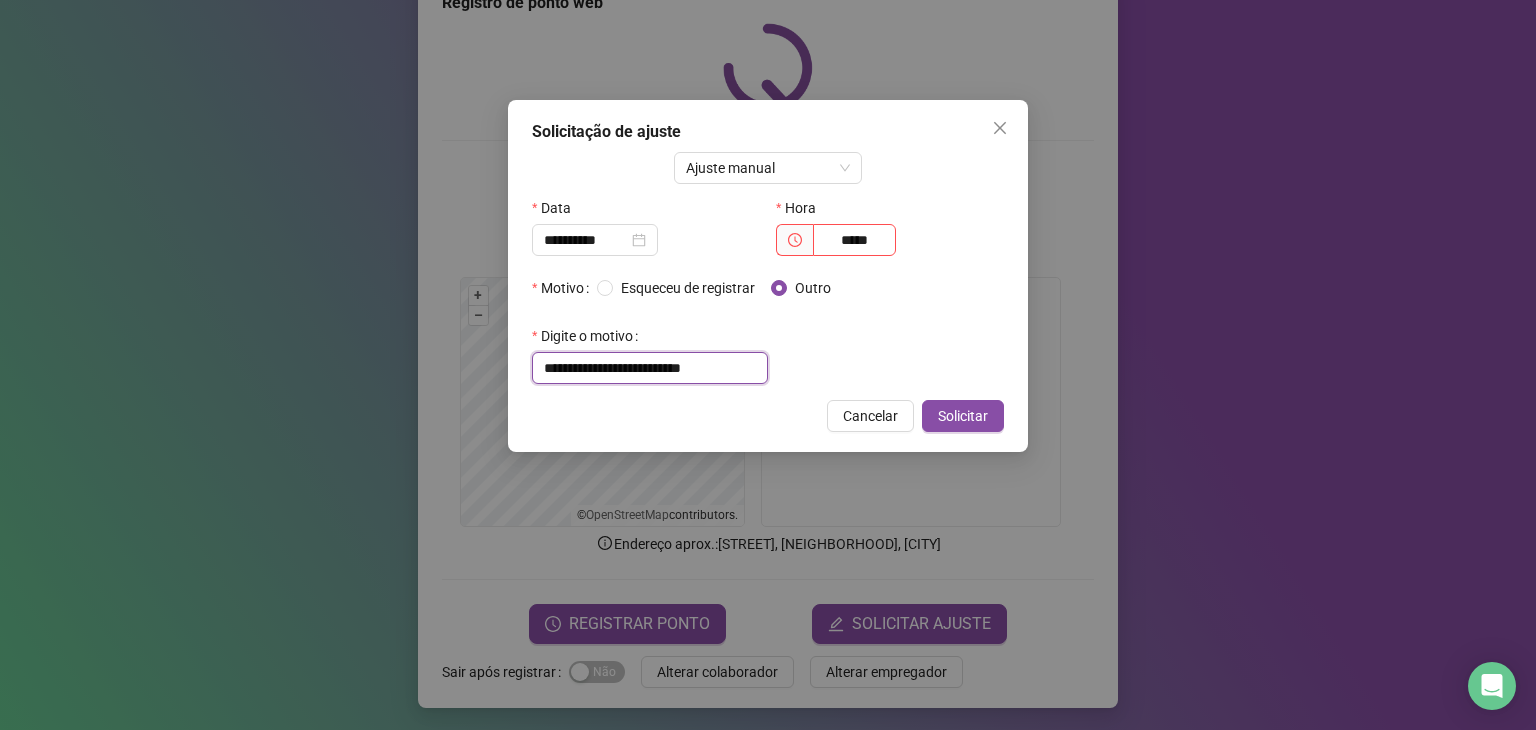 drag, startPoint x: 725, startPoint y: 370, endPoint x: 299, endPoint y: 320, distance: 428.92422 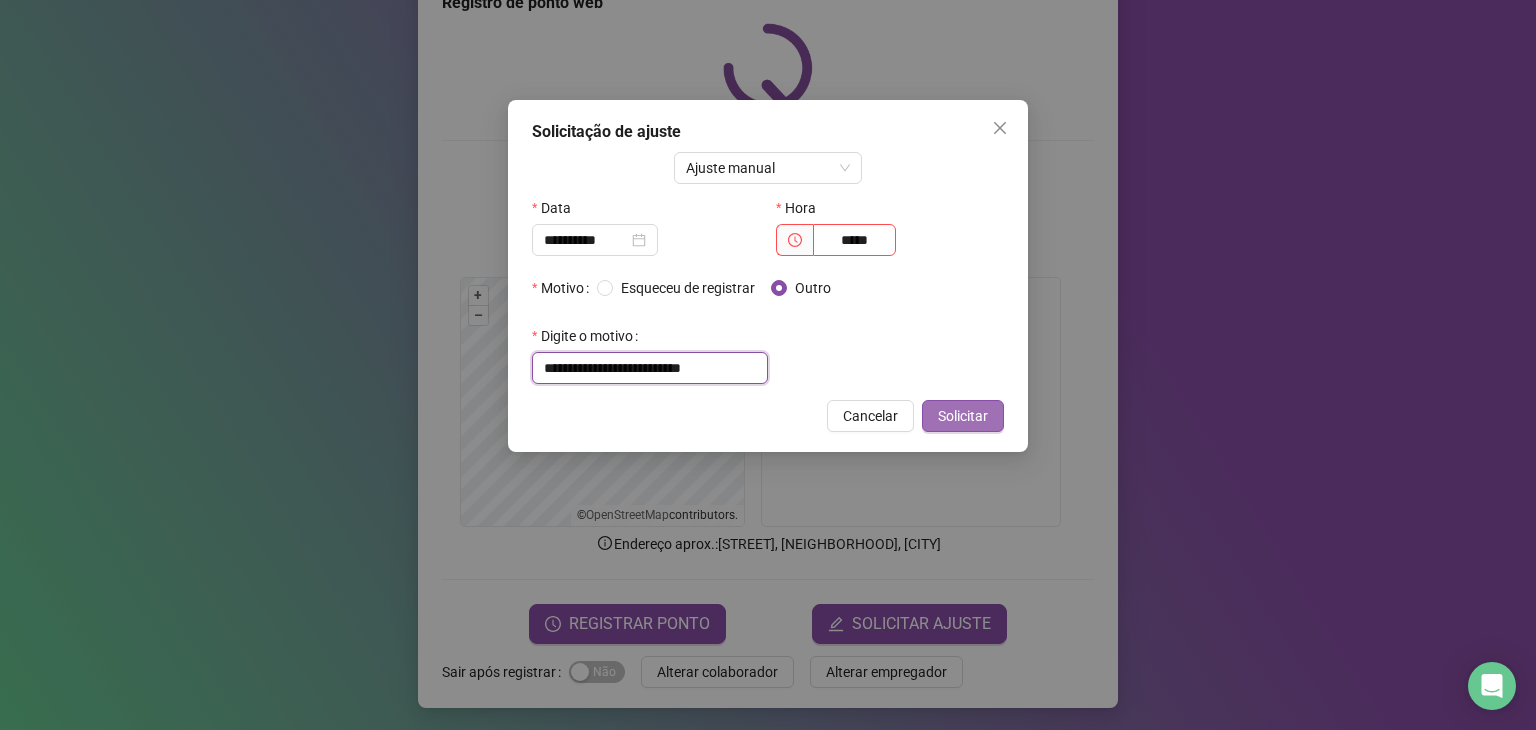 type on "**********" 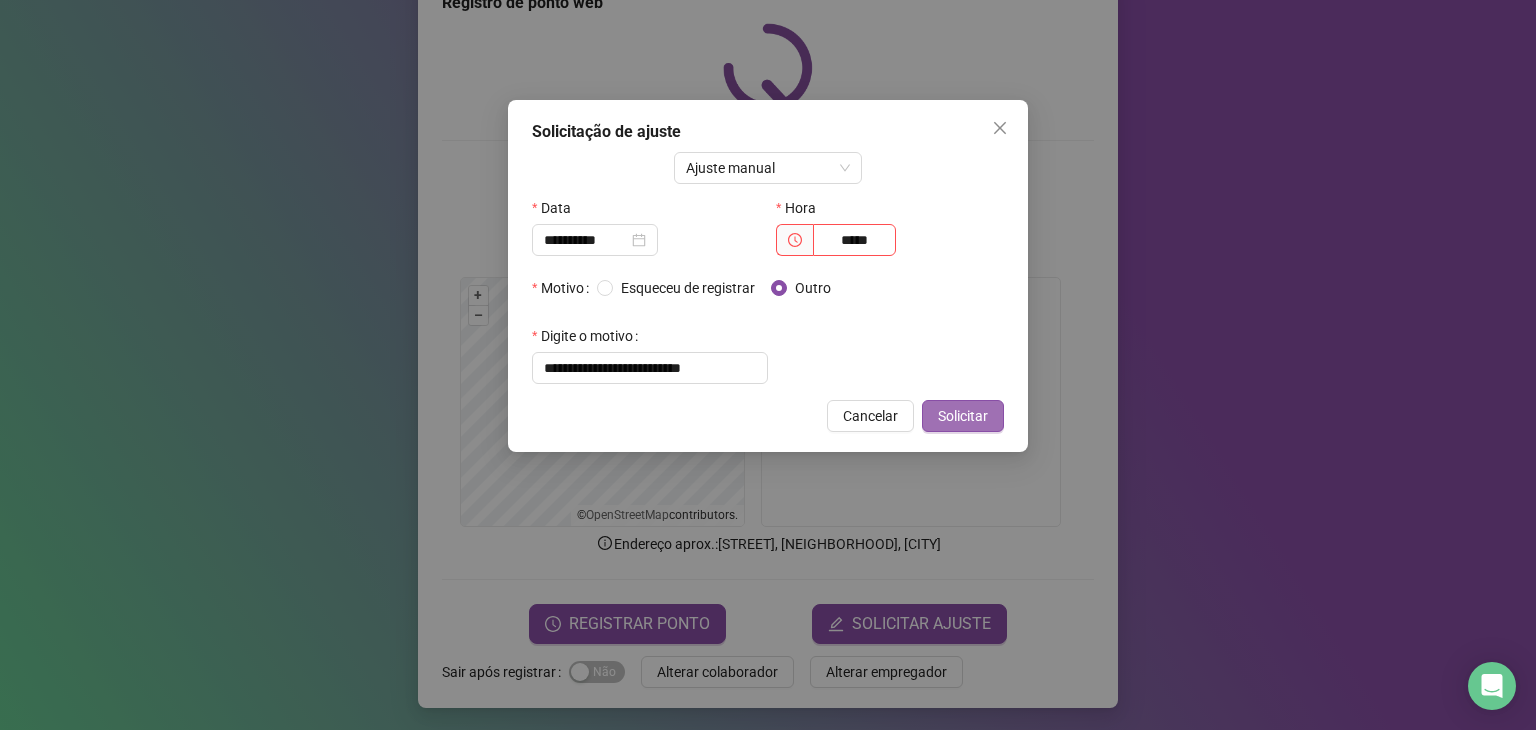 click on "Solicitar" at bounding box center [963, 416] 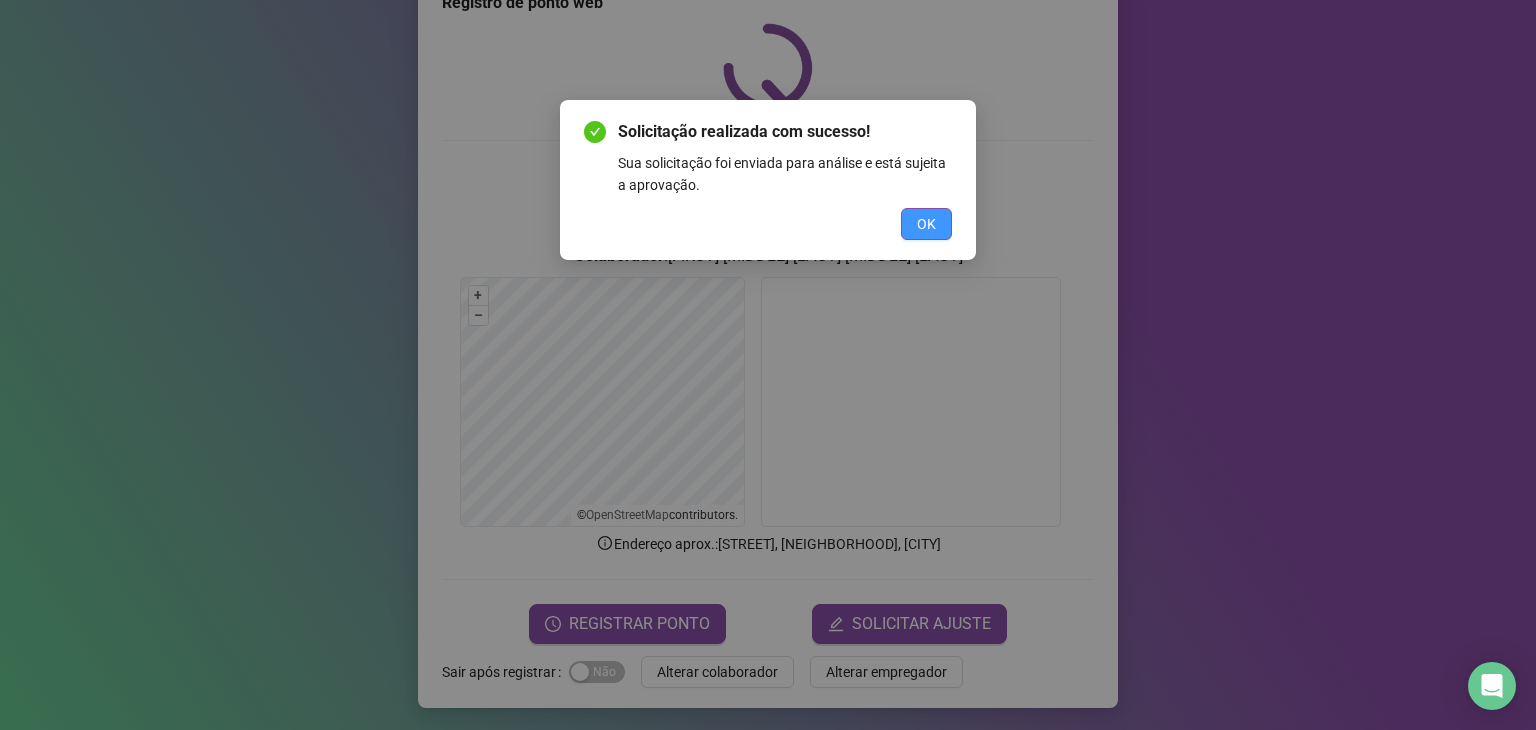 click on "OK" at bounding box center [926, 224] 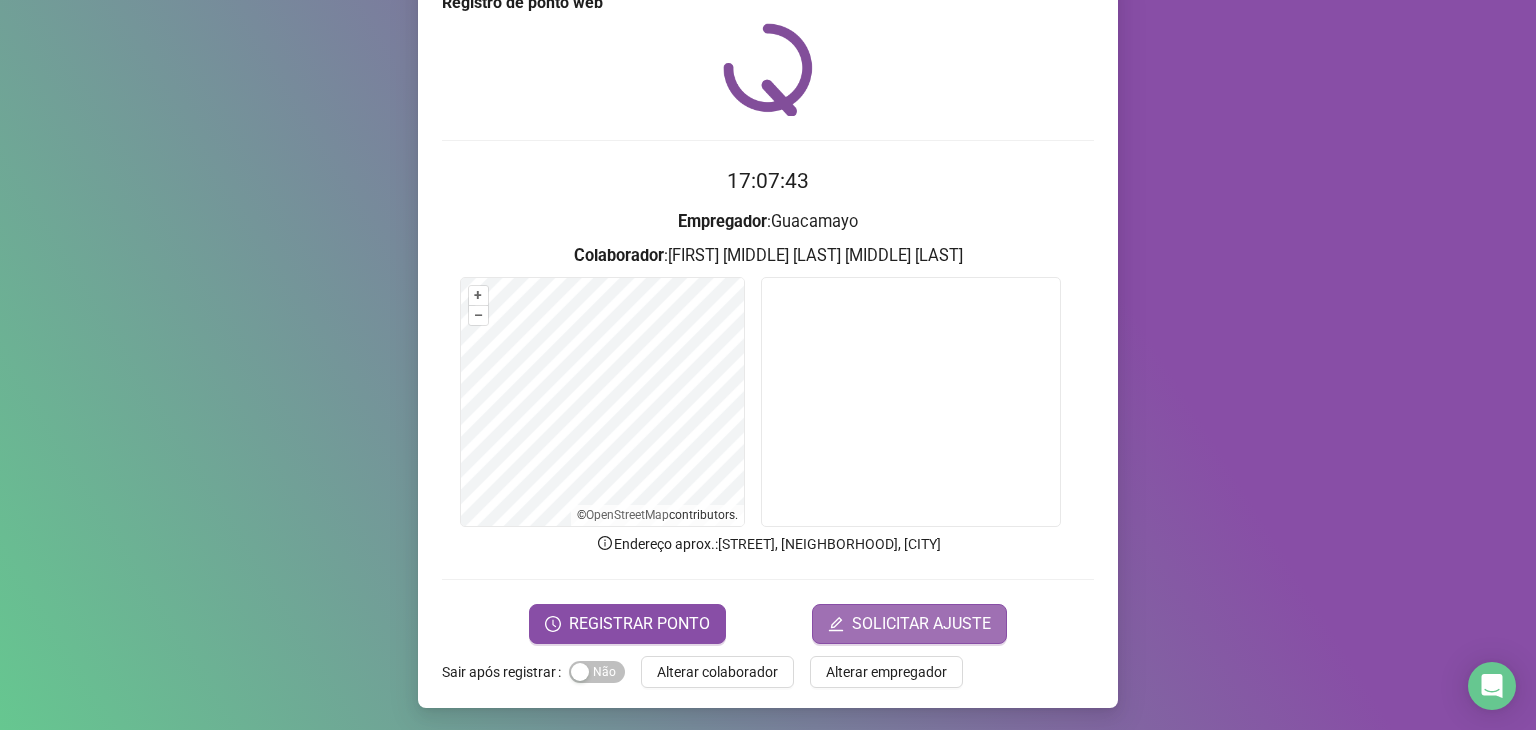 click on "SOLICITAR AJUSTE" at bounding box center [921, 624] 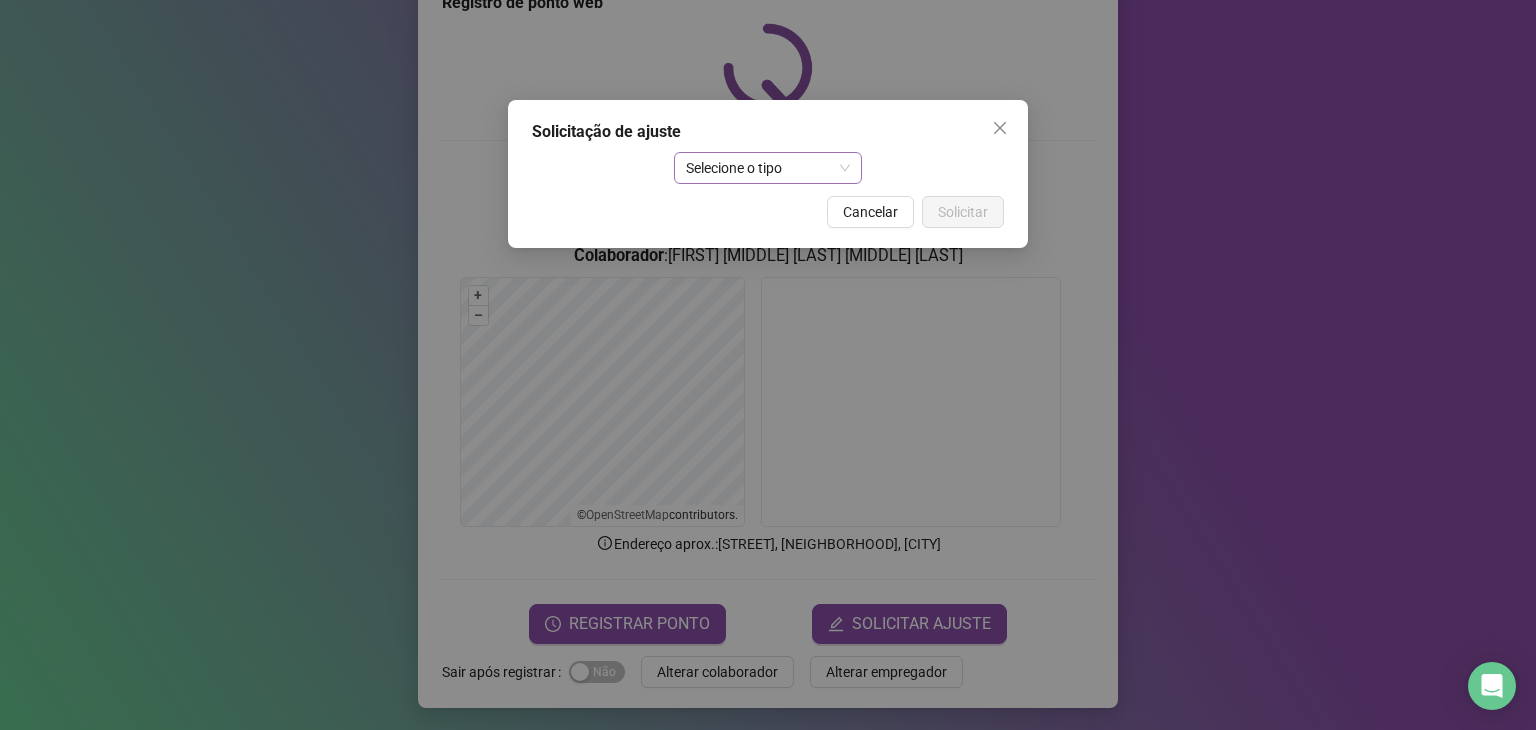 click on "Selecione o tipo" at bounding box center [768, 168] 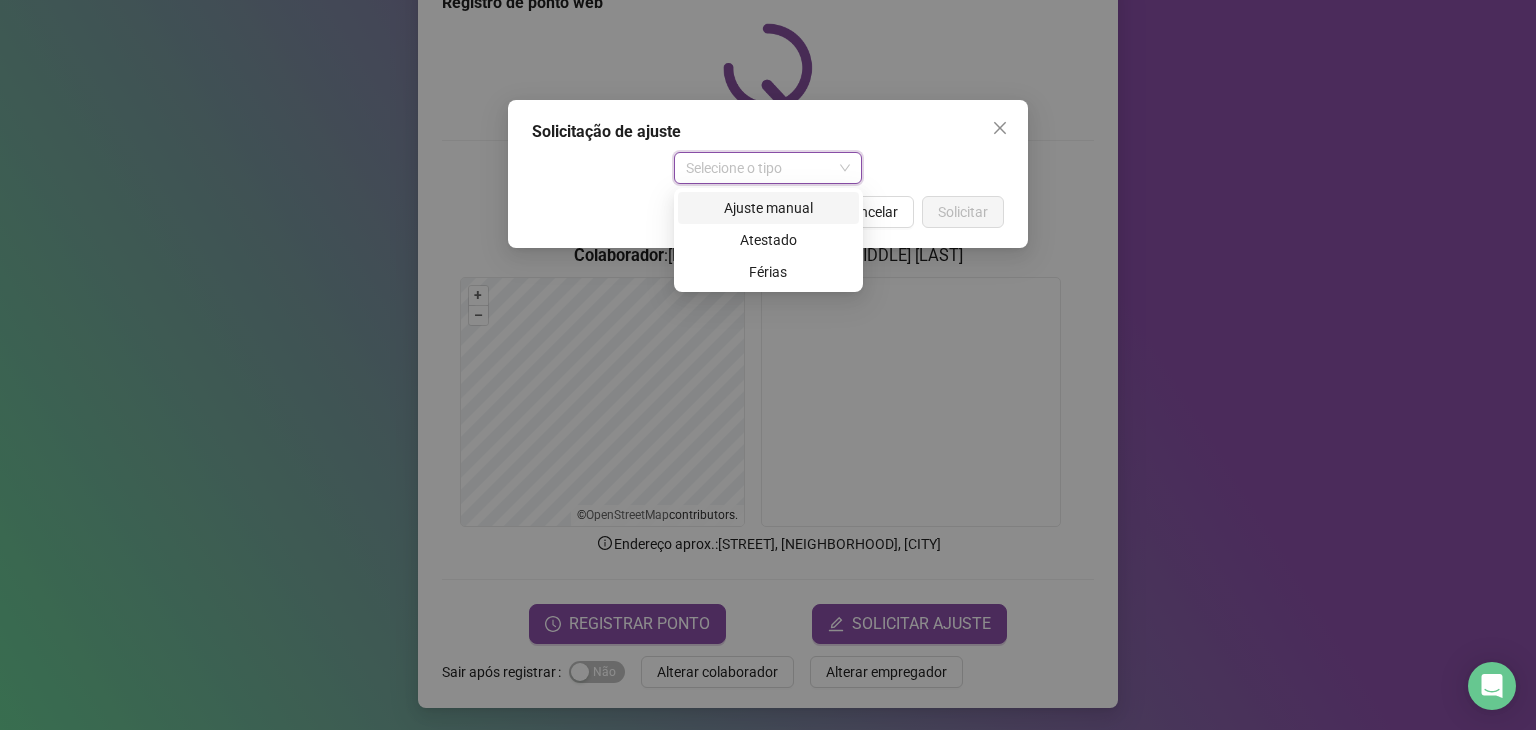 click on "Ajuste manual" at bounding box center (768, 208) 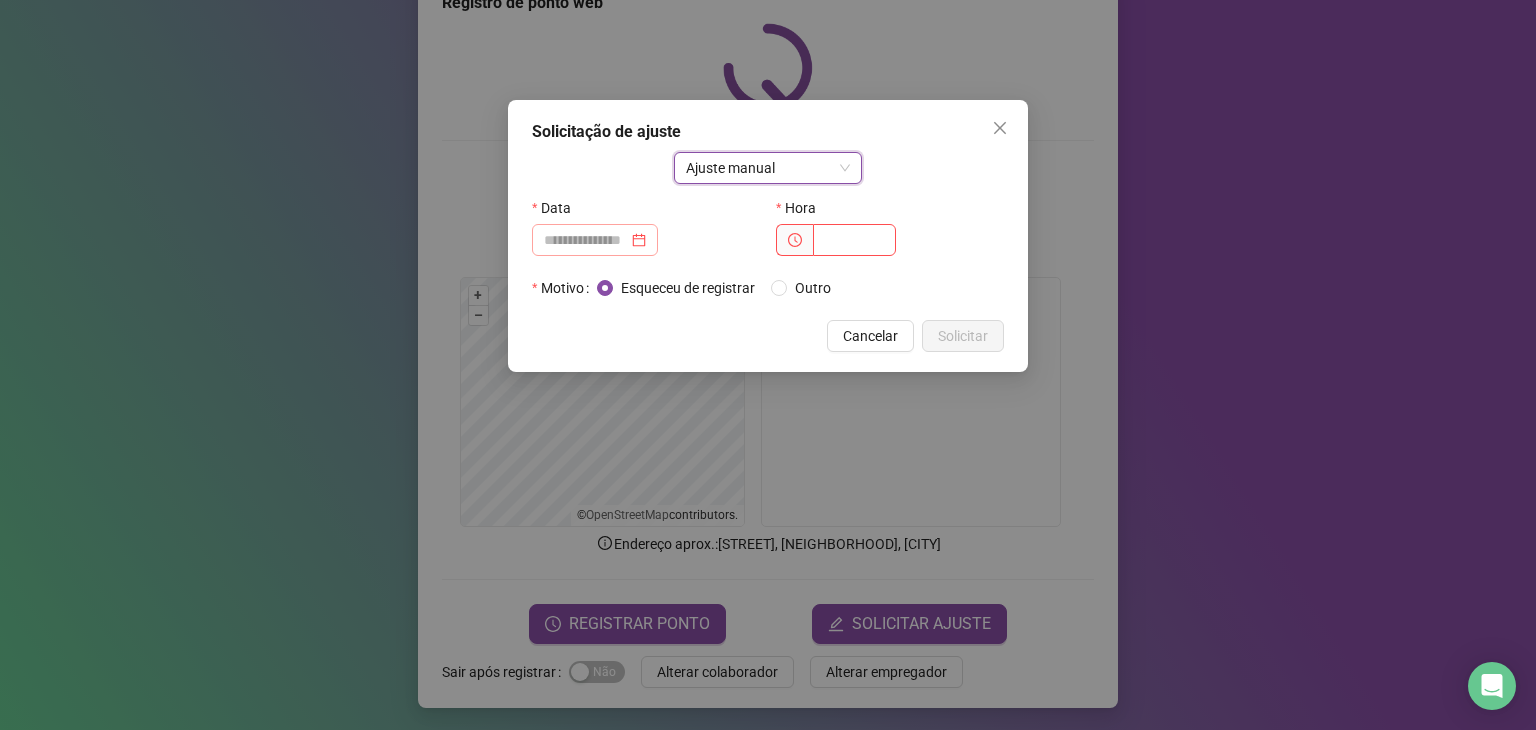 drag, startPoint x: 664, startPoint y: 237, endPoint x: 648, endPoint y: 241, distance: 16.492422 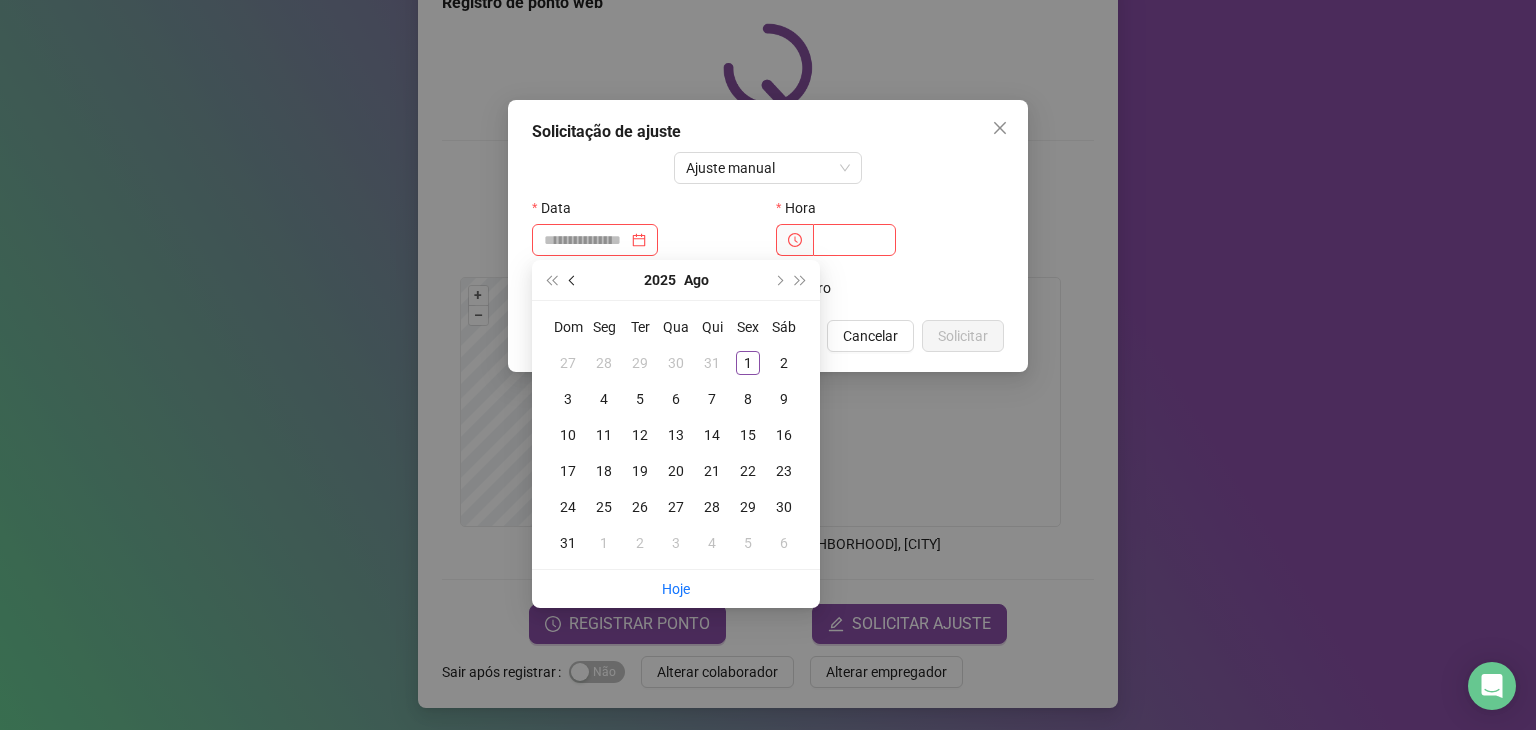 click at bounding box center [574, 280] 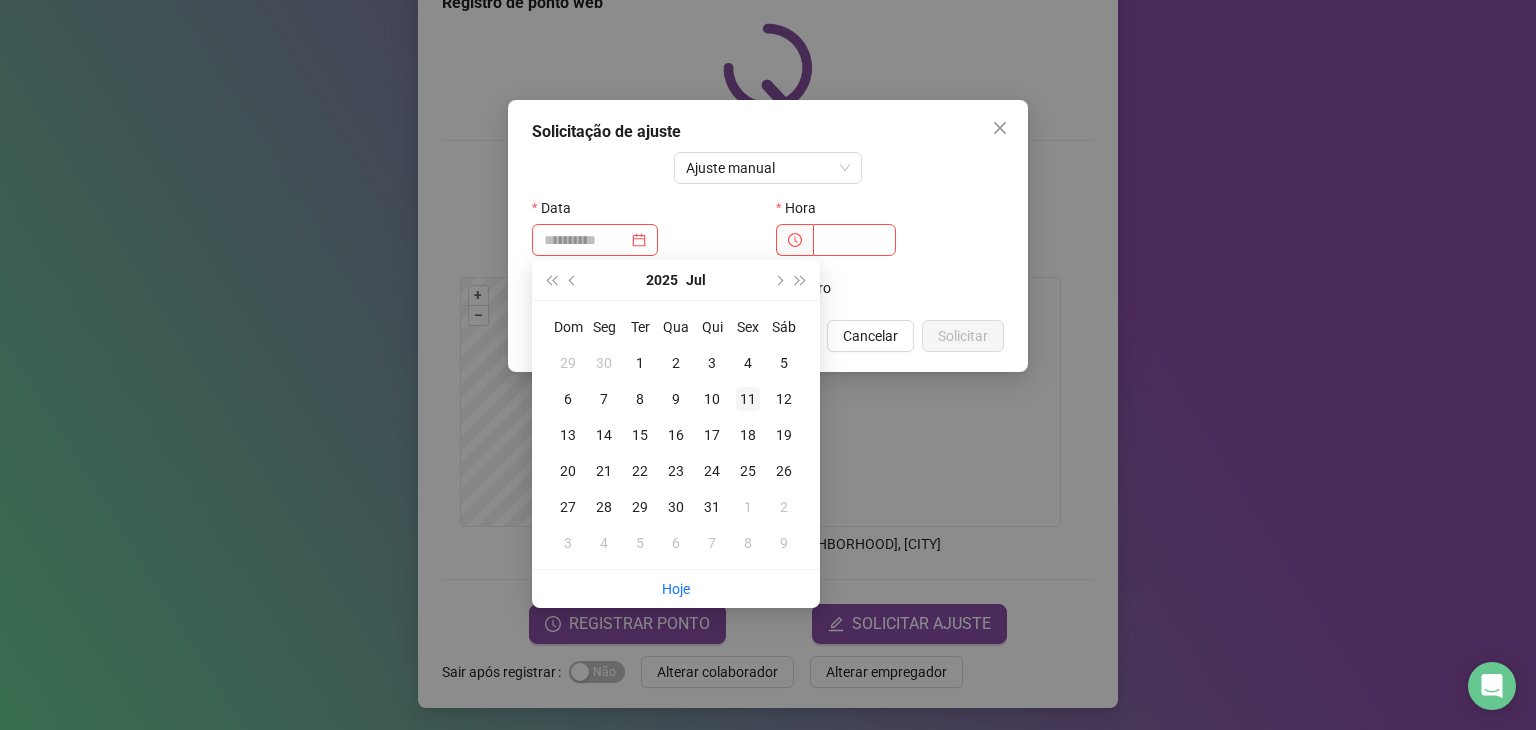 type on "**********" 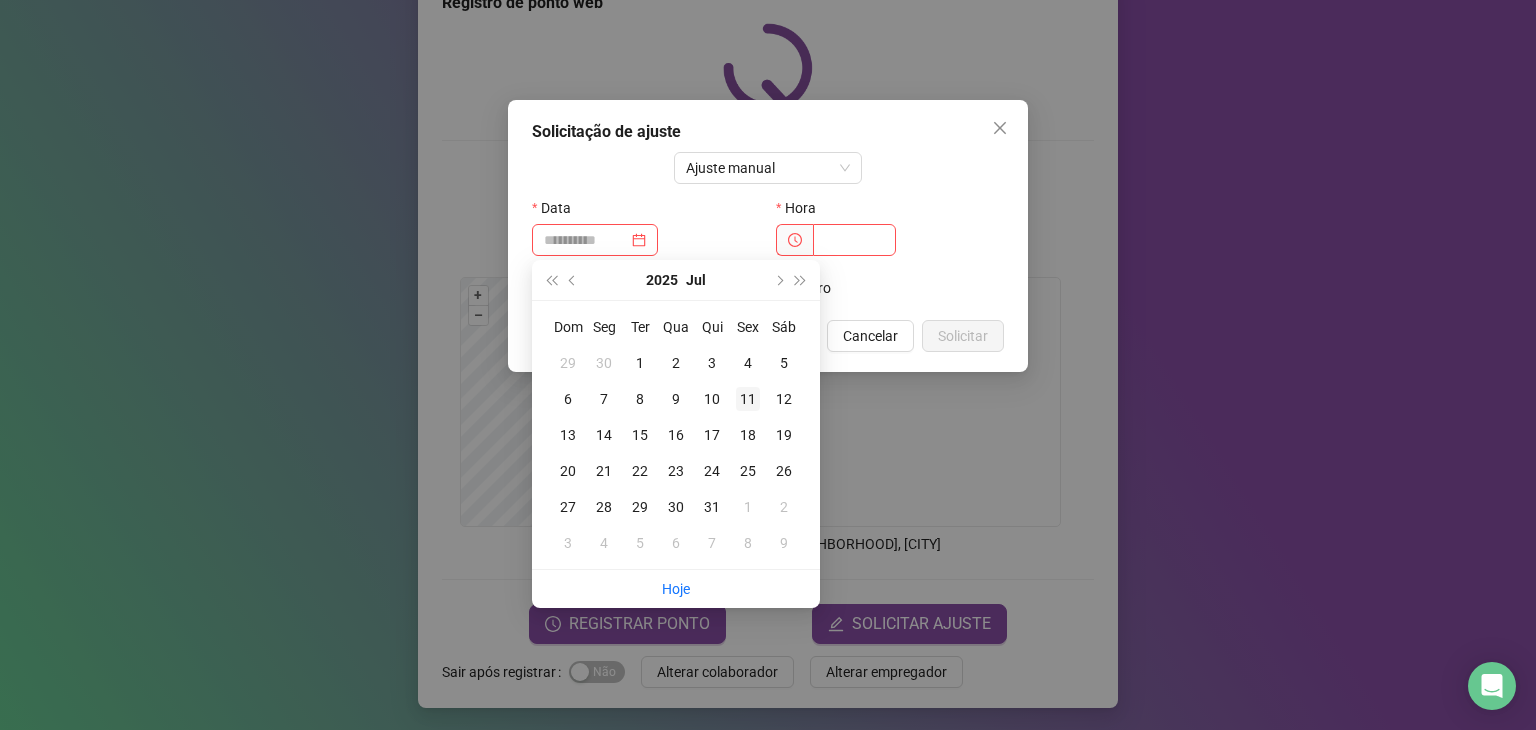 click on "11" at bounding box center [748, 399] 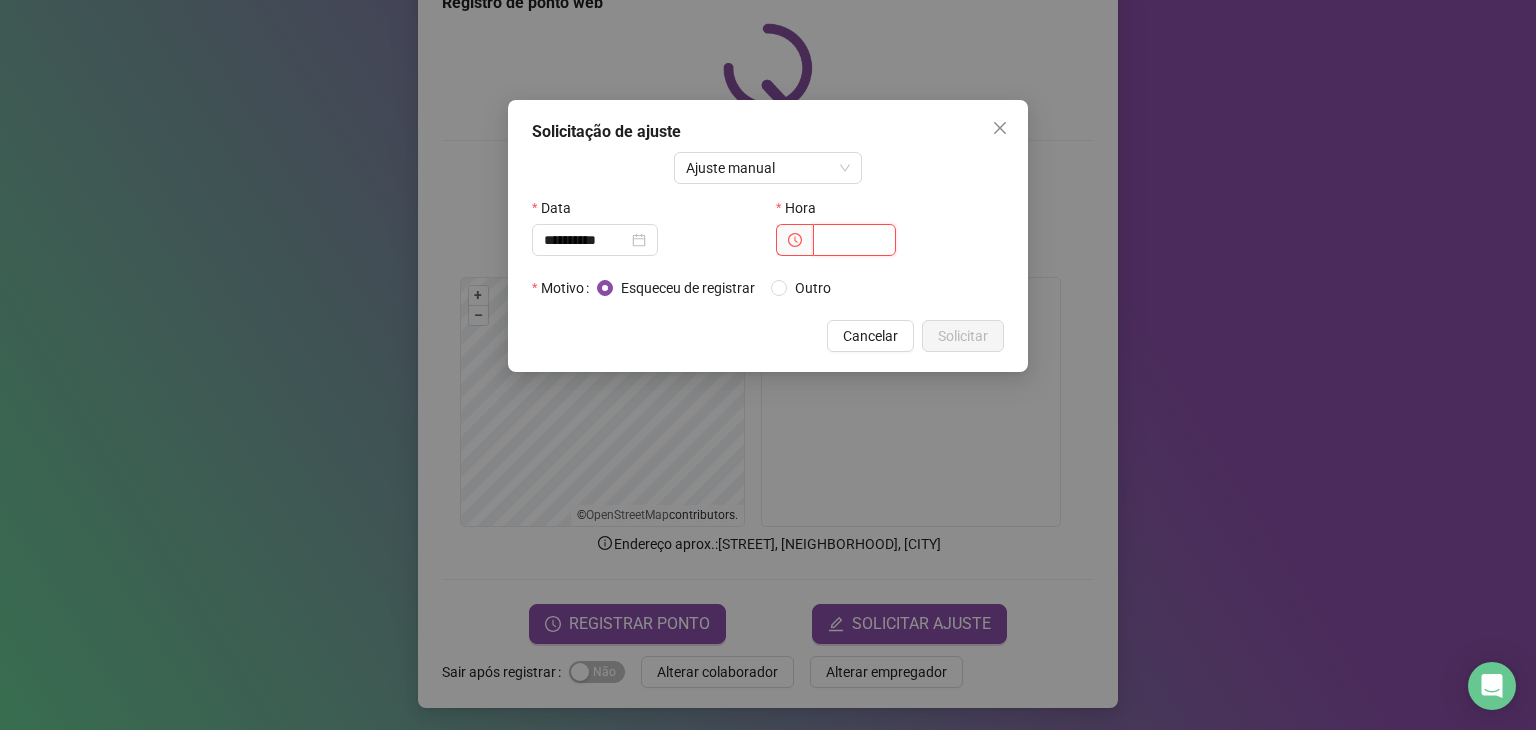 click at bounding box center [854, 240] 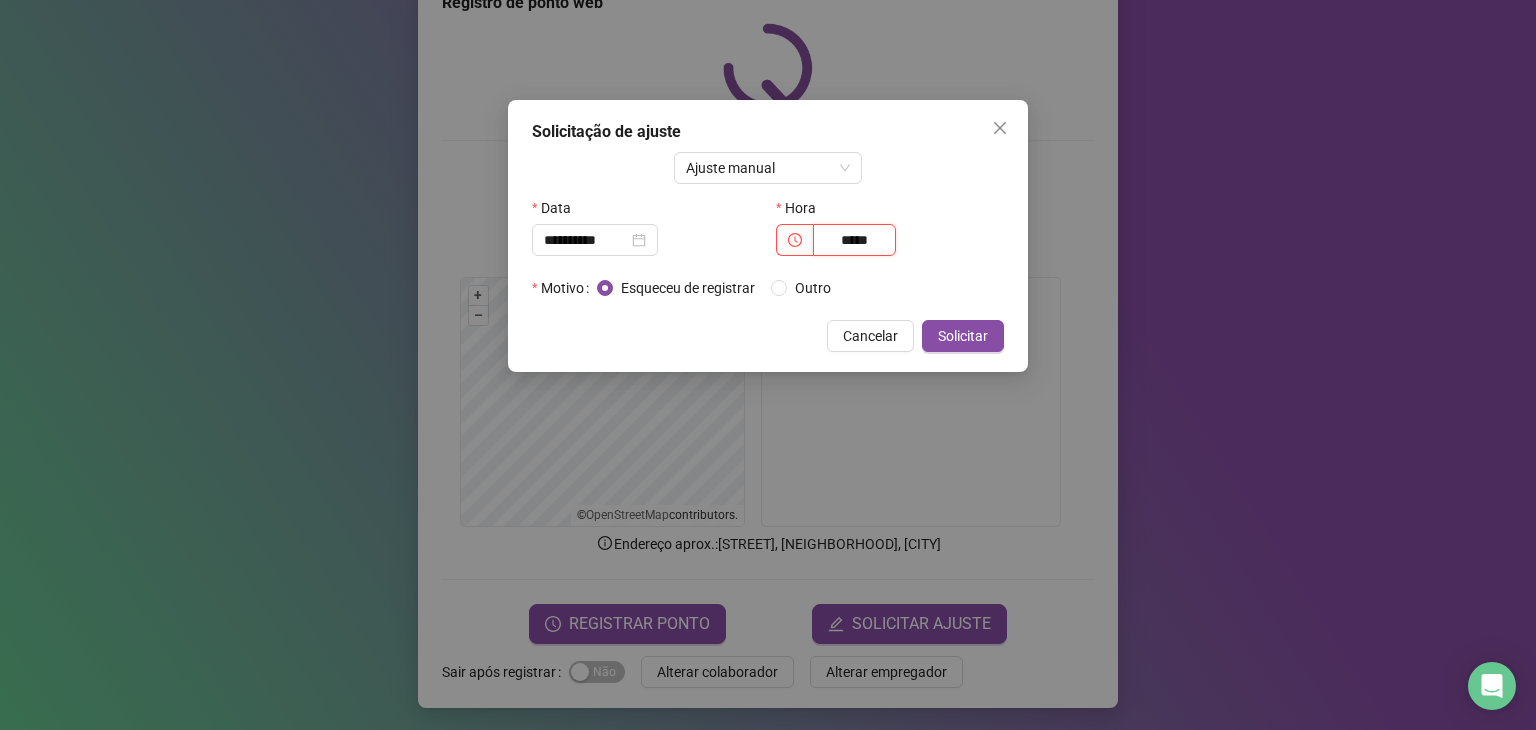 type on "*****" 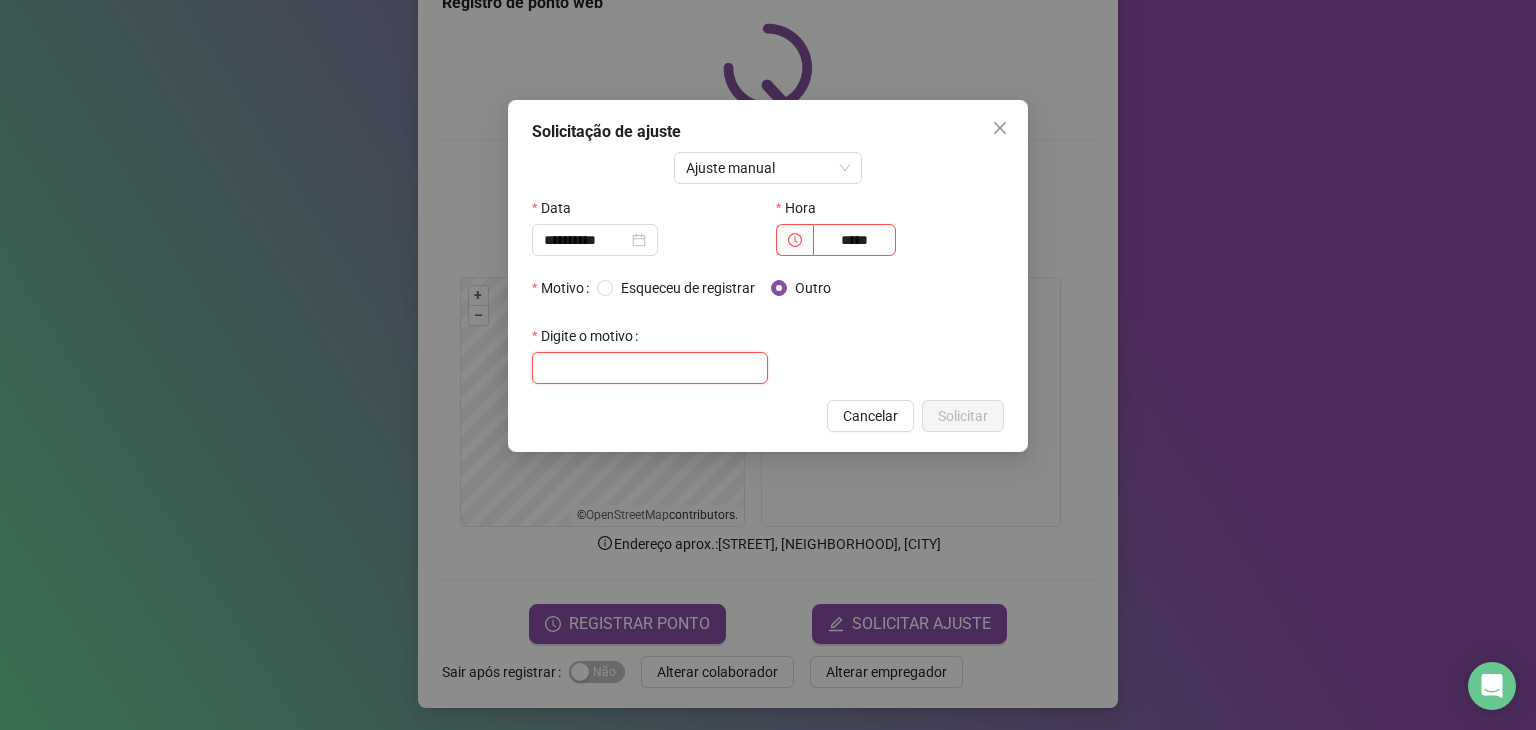 click at bounding box center (650, 368) 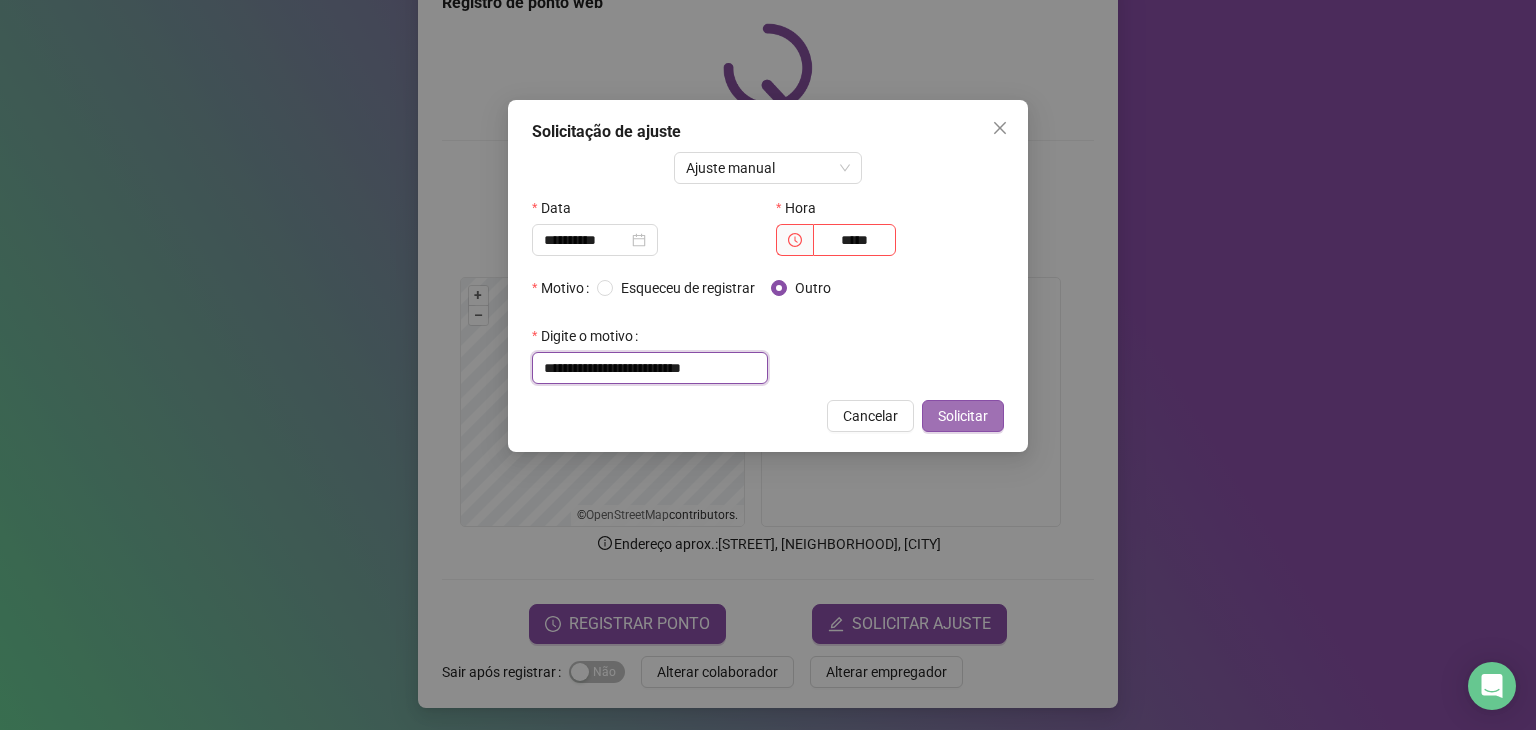 type on "**********" 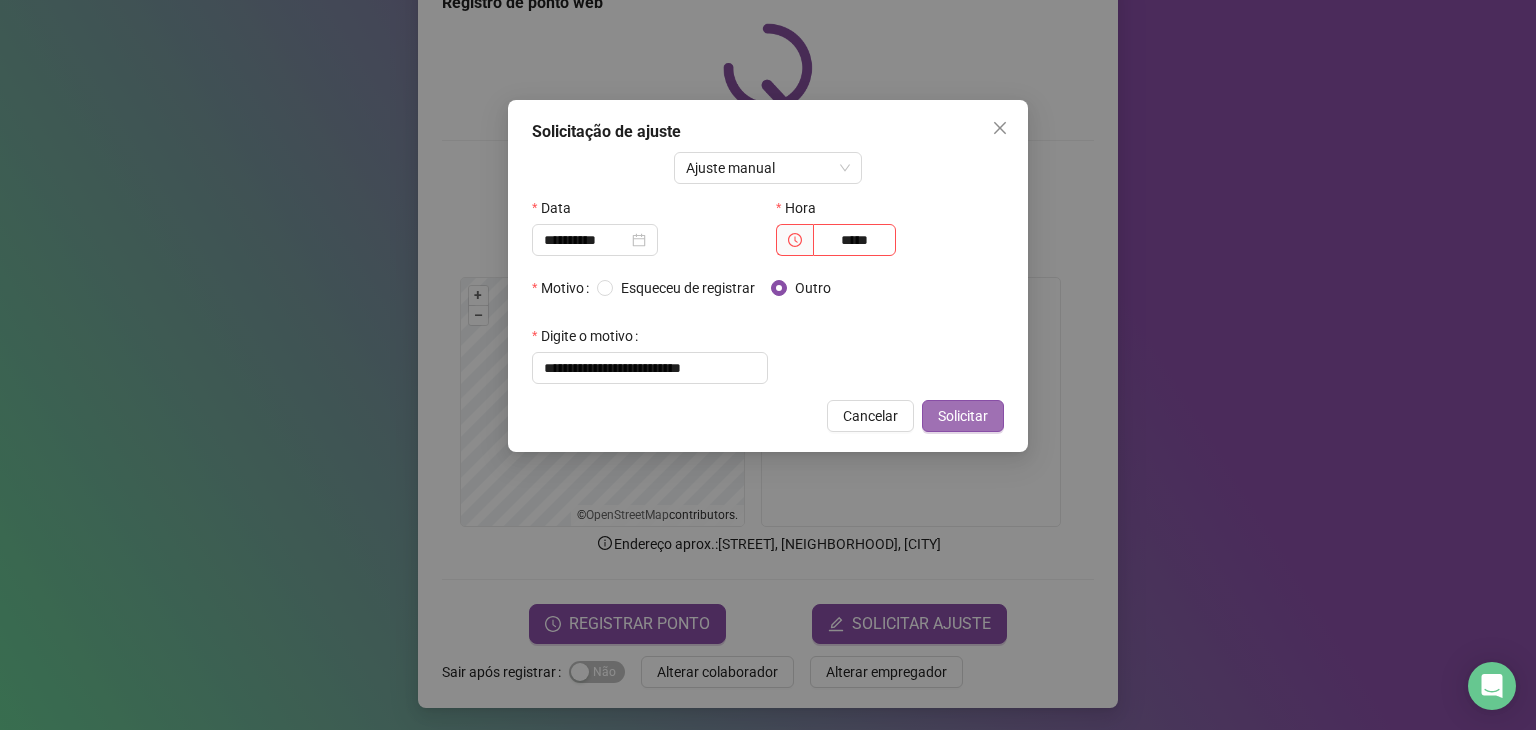 click on "Solicitar" at bounding box center [963, 416] 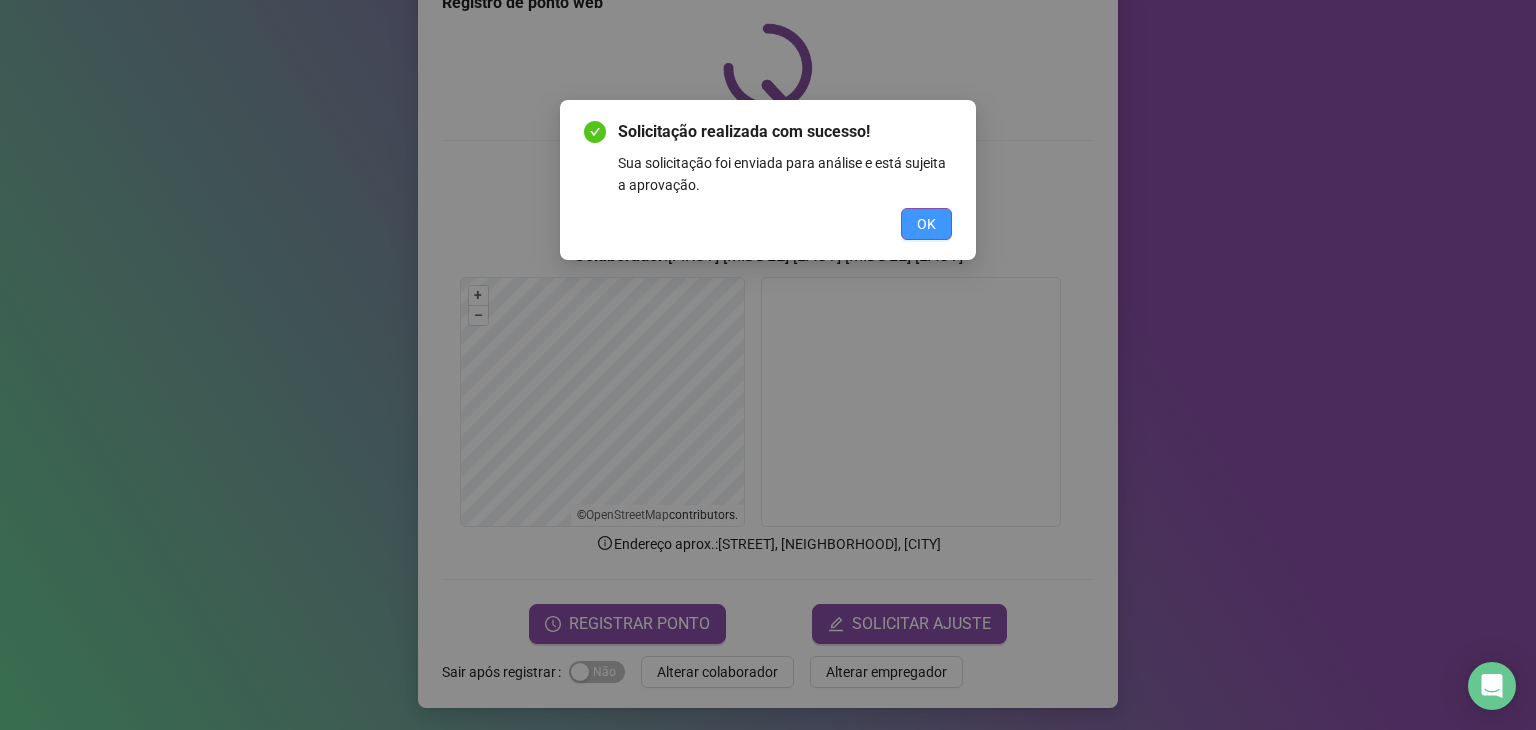 click on "OK" at bounding box center (926, 224) 